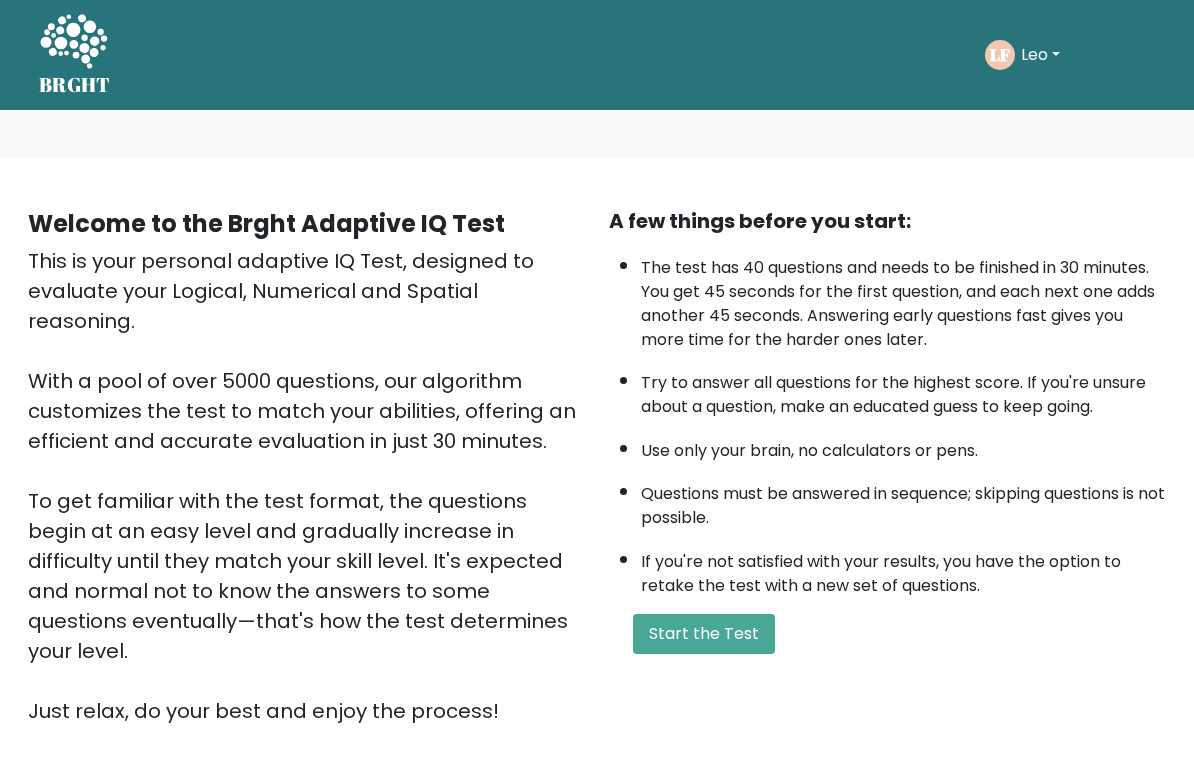 scroll, scrollTop: 0, scrollLeft: 0, axis: both 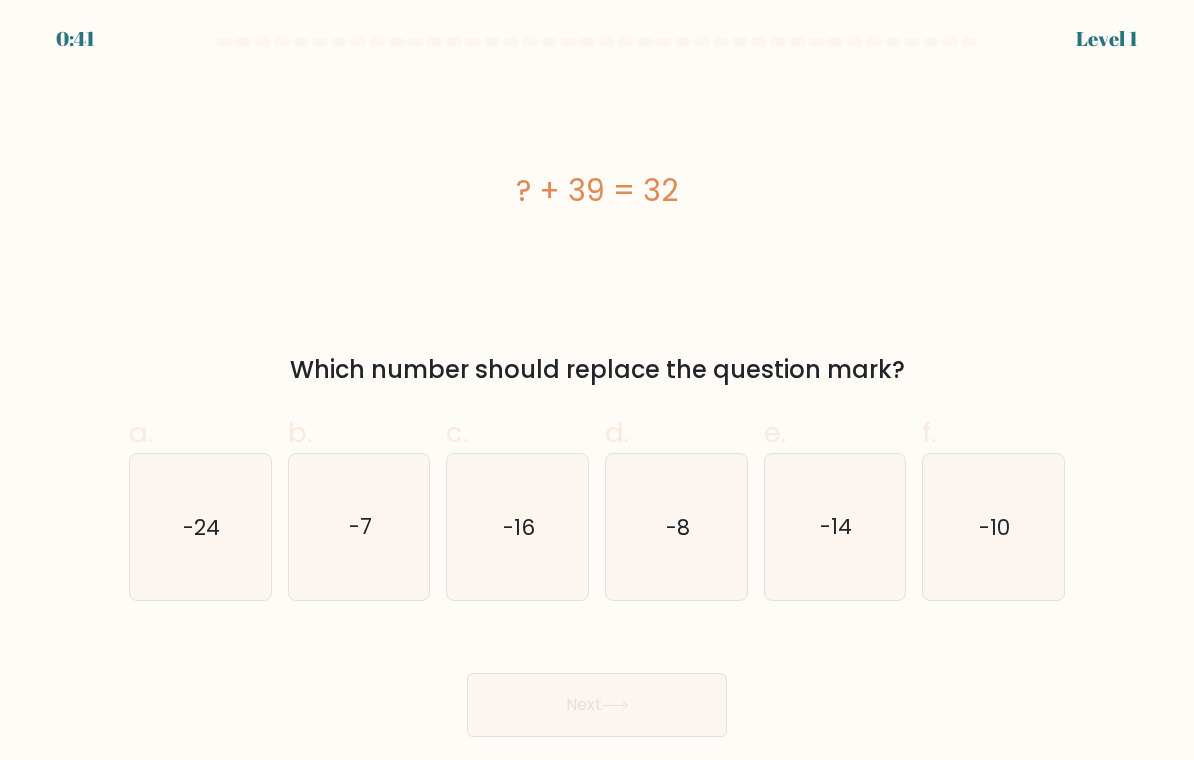 click on "-7" 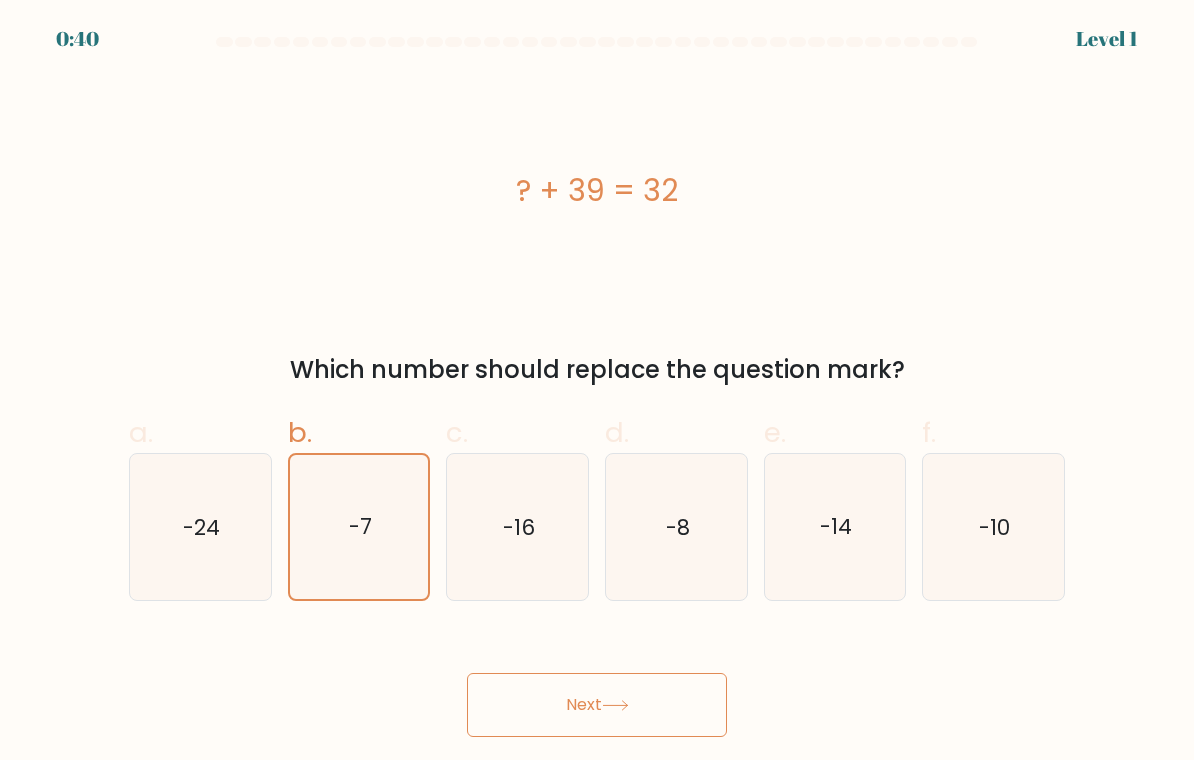 click on "Next" at bounding box center [597, 705] 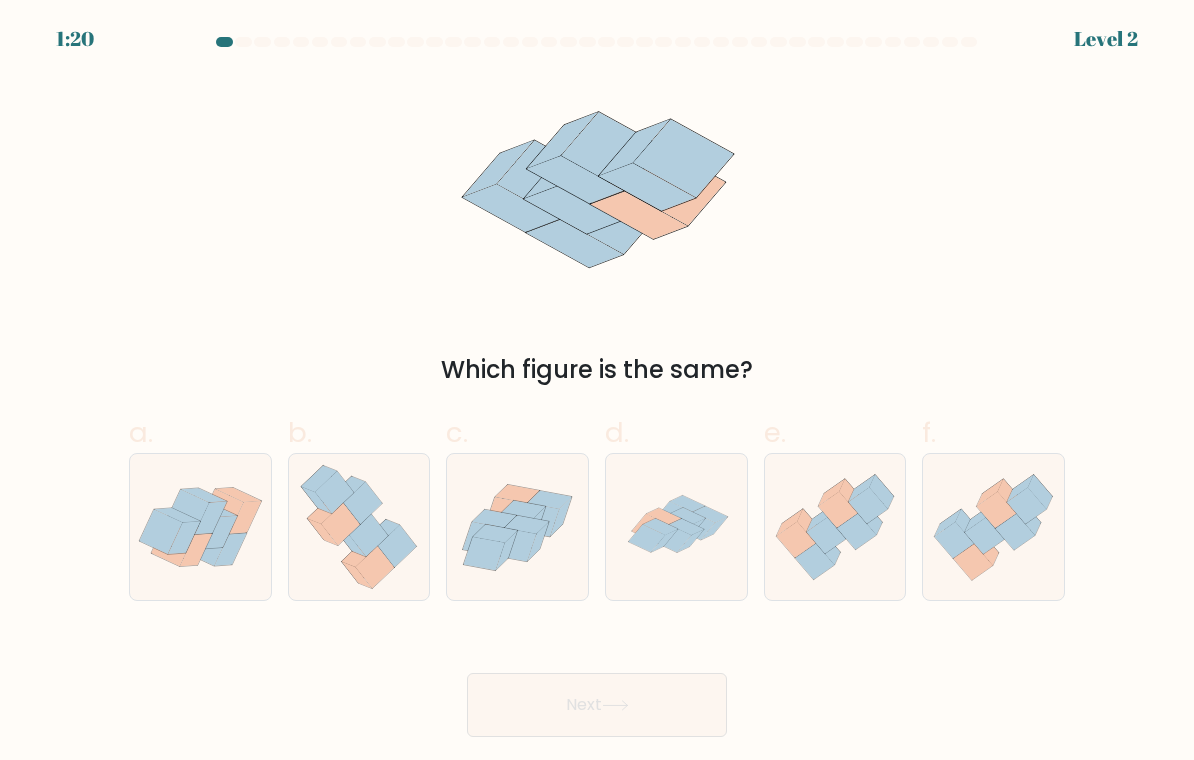 click 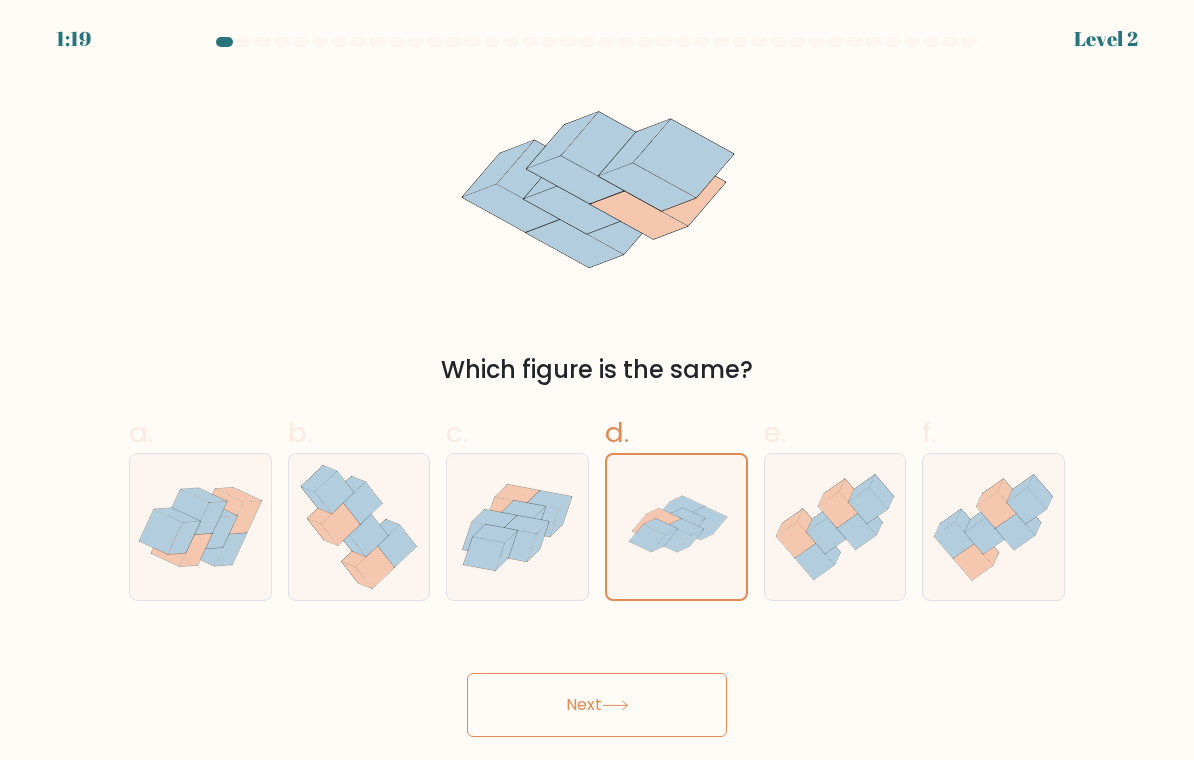 click on "Next" at bounding box center (597, 705) 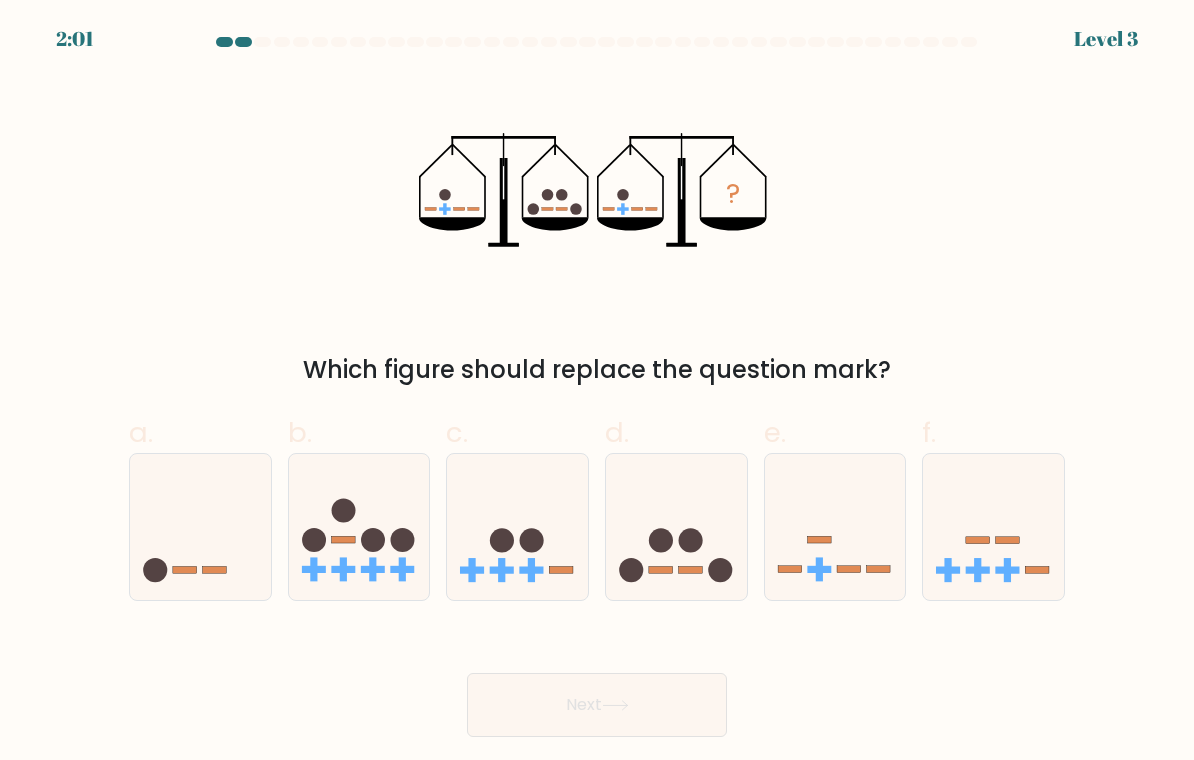 click 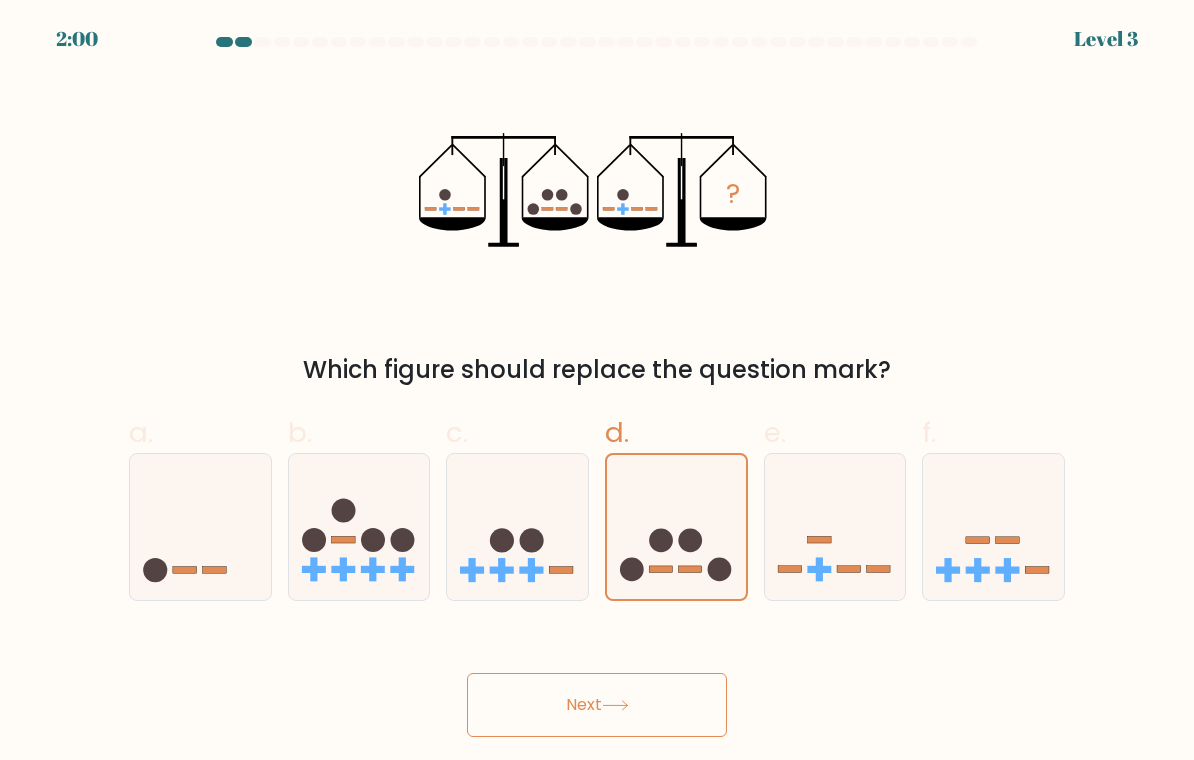click on "Next" at bounding box center (597, 705) 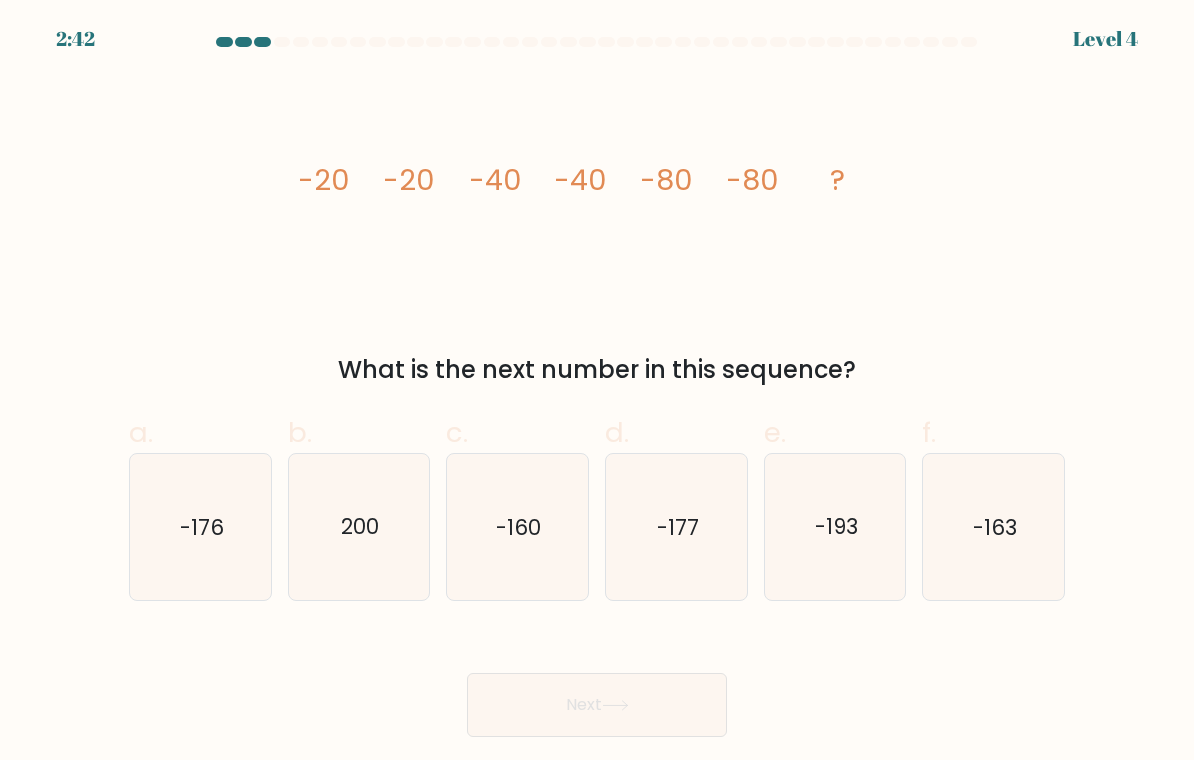 click on "-160" 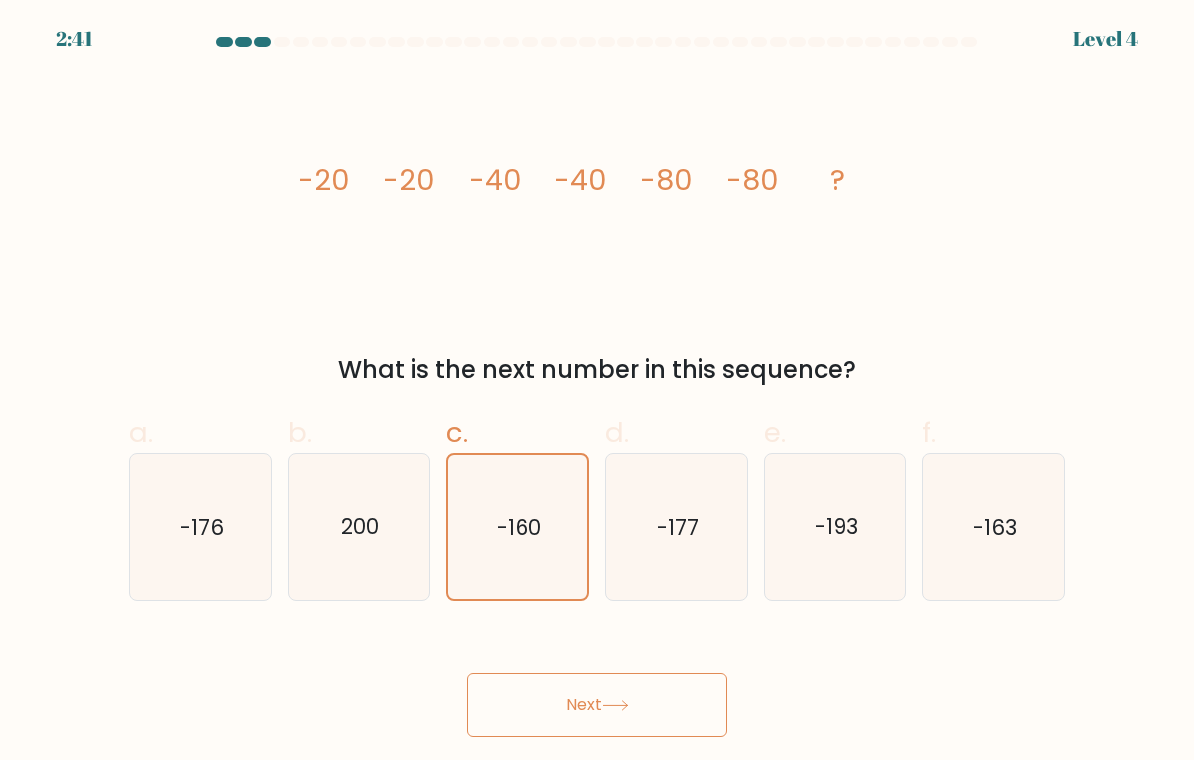 click on "Next" at bounding box center (597, 705) 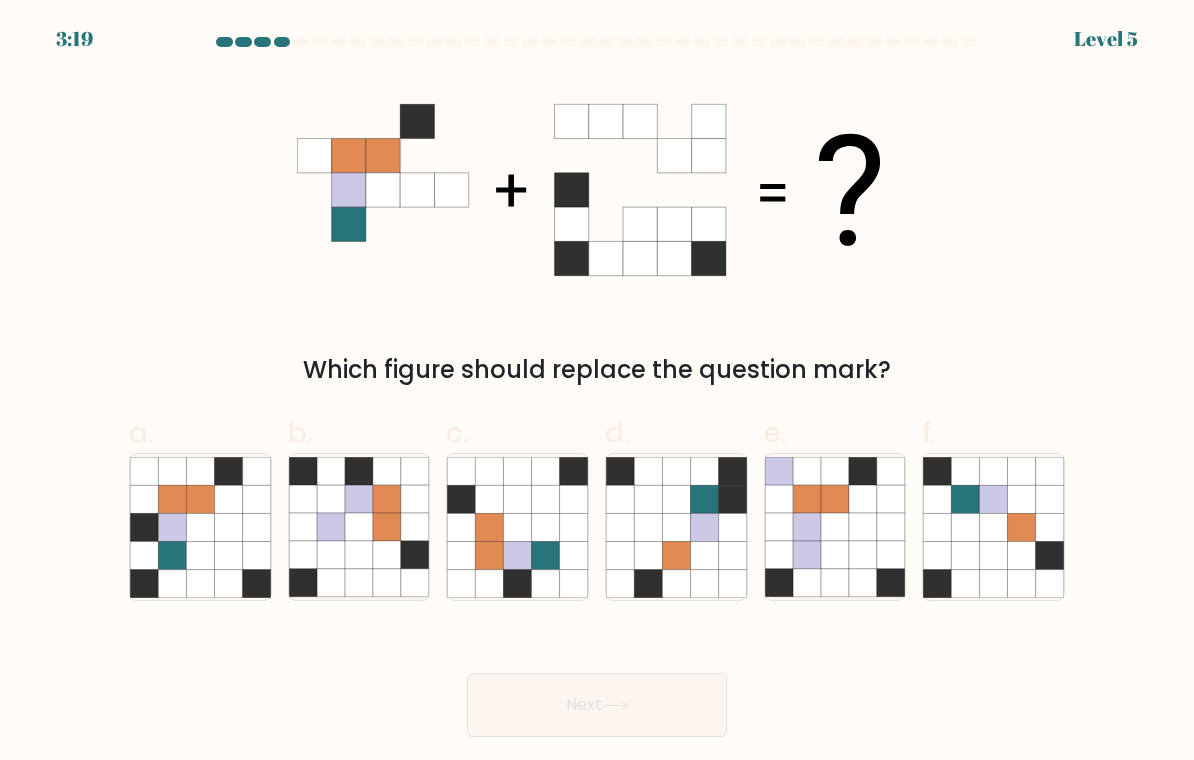 click 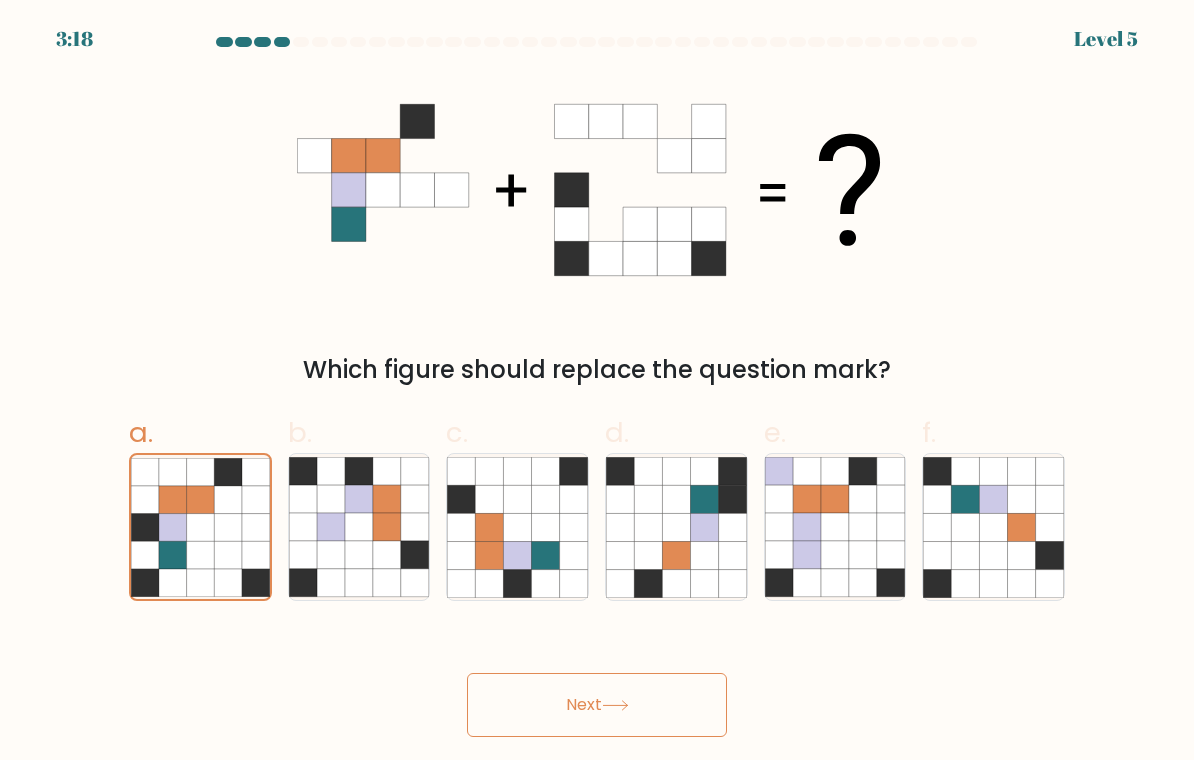 click on "Next" at bounding box center (597, 705) 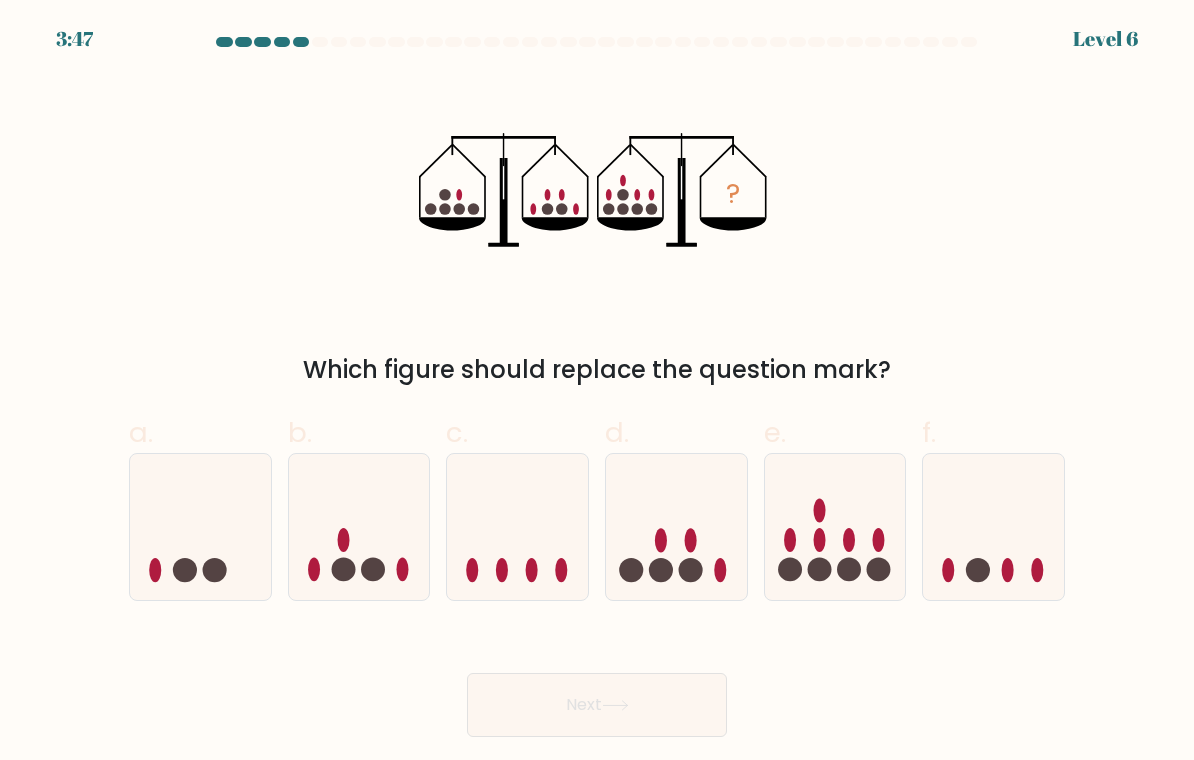 click 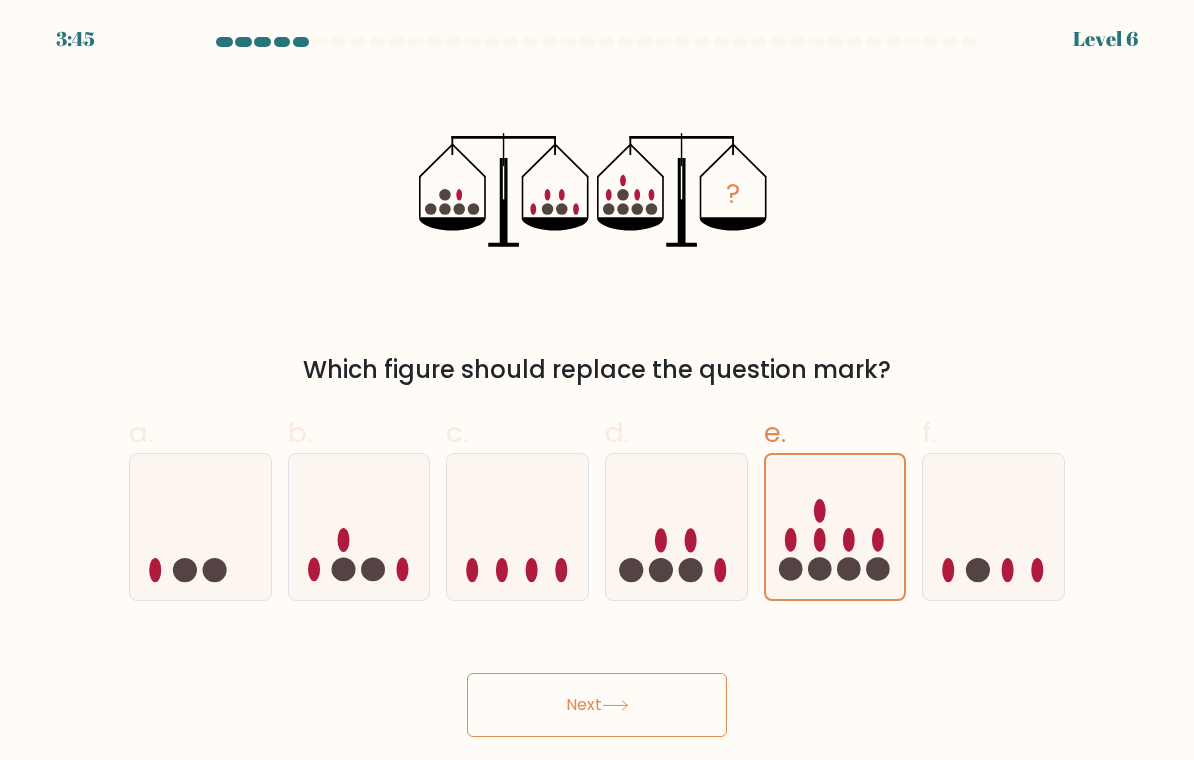 click on "Next" at bounding box center [597, 705] 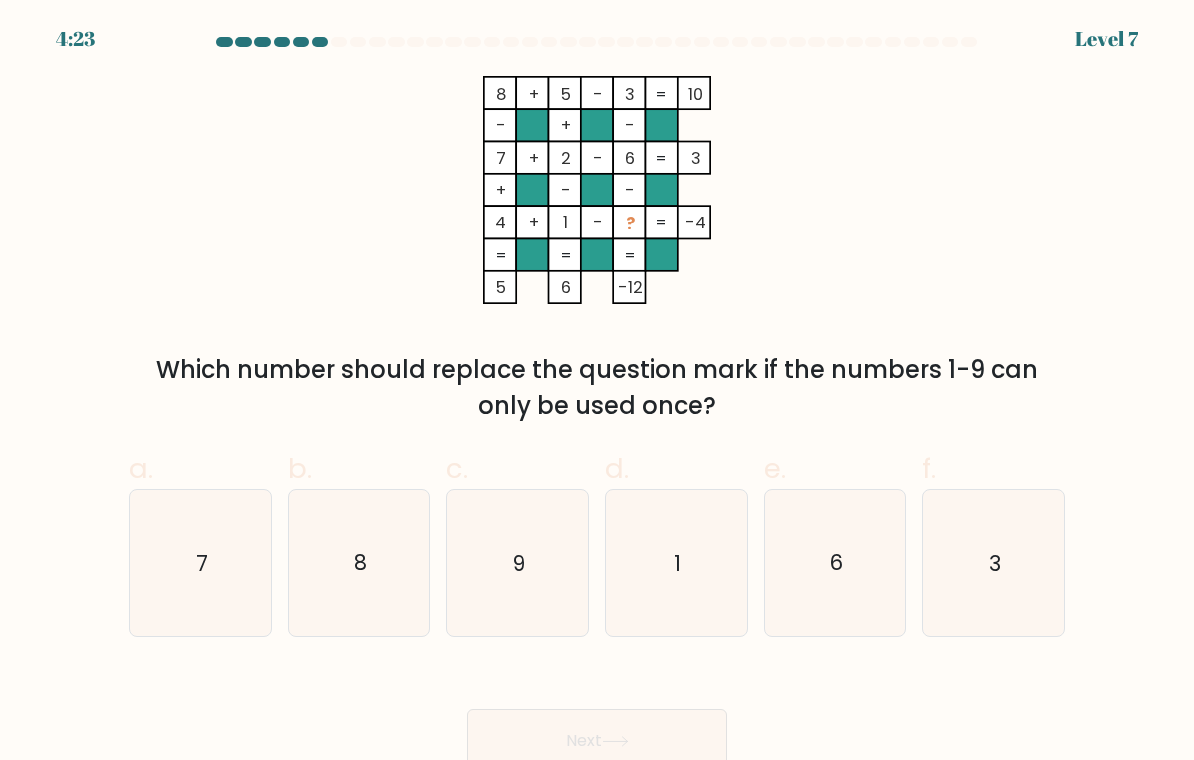 click on "9" 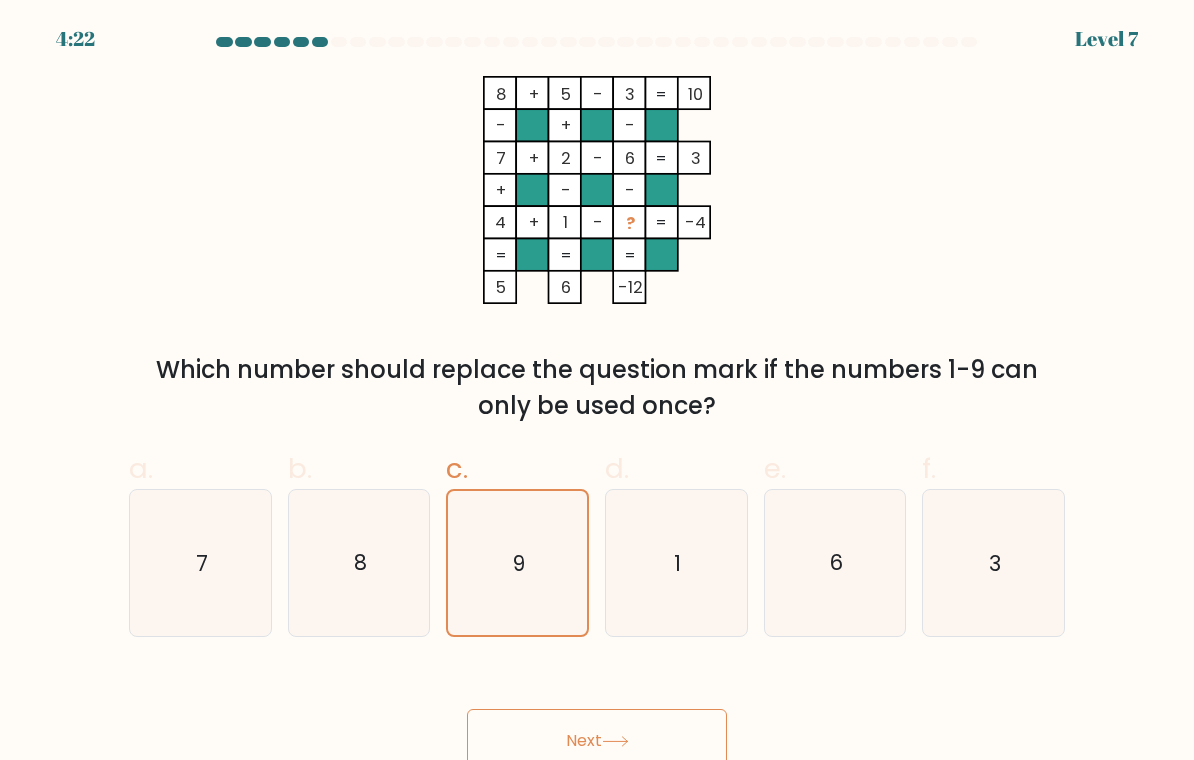 click on "Next" at bounding box center (597, 741) 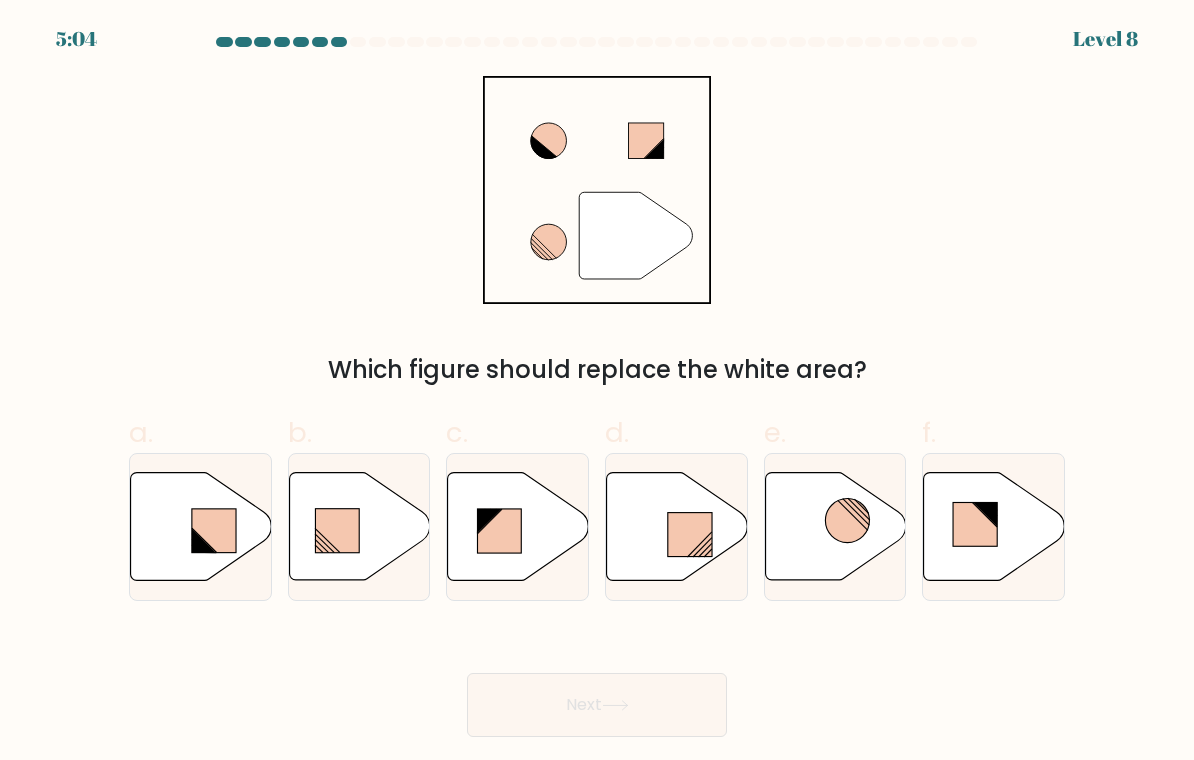 click 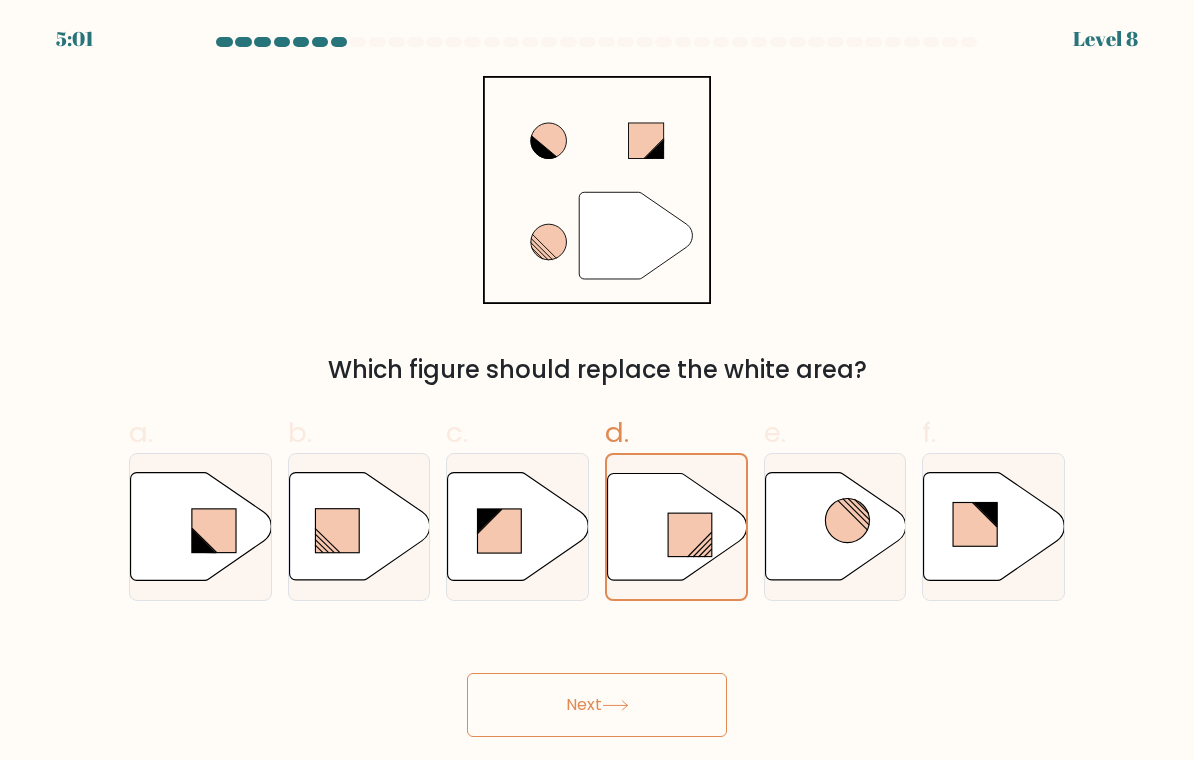 click on "Next" at bounding box center [597, 705] 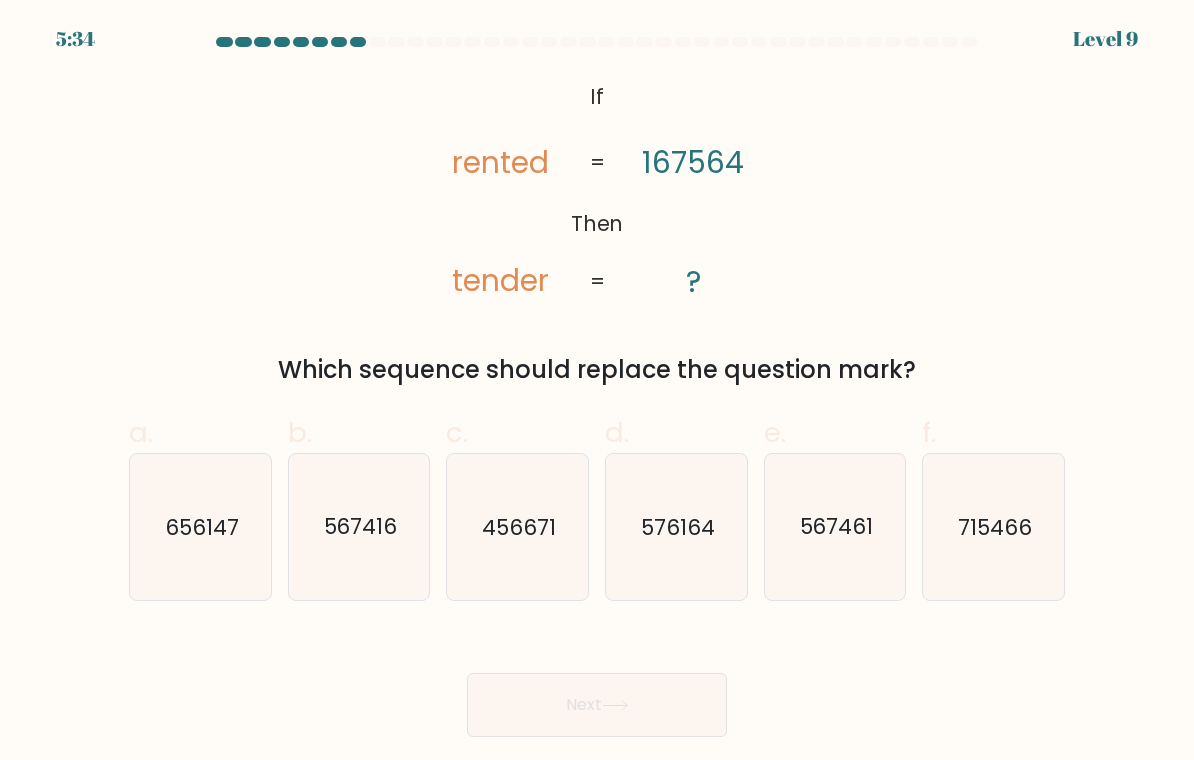 click on "567461" 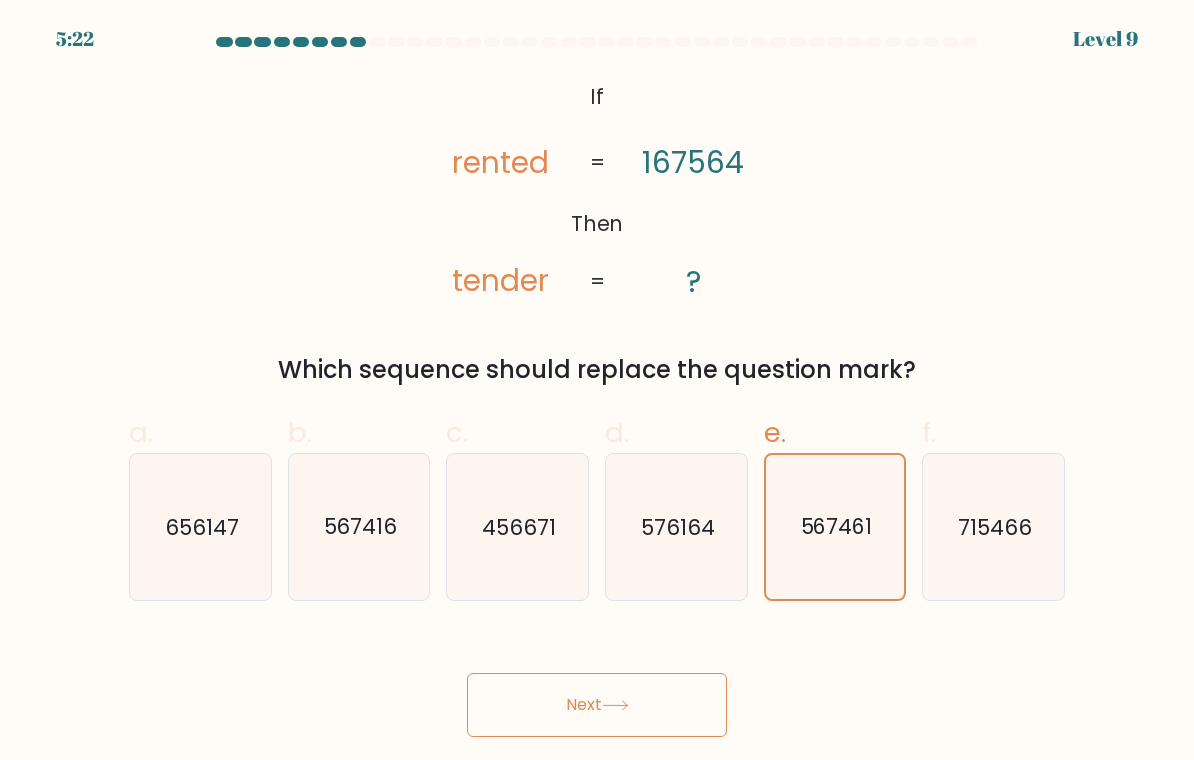 click on "Next" at bounding box center (597, 705) 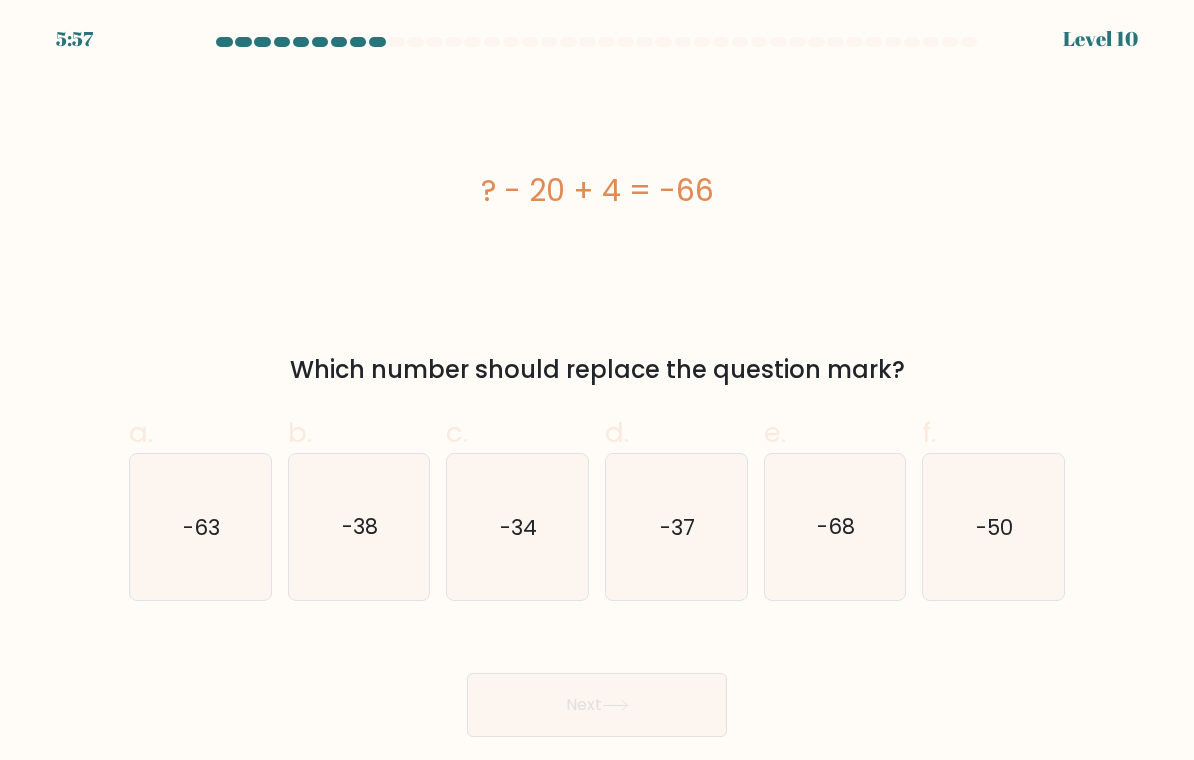 click on "-50" 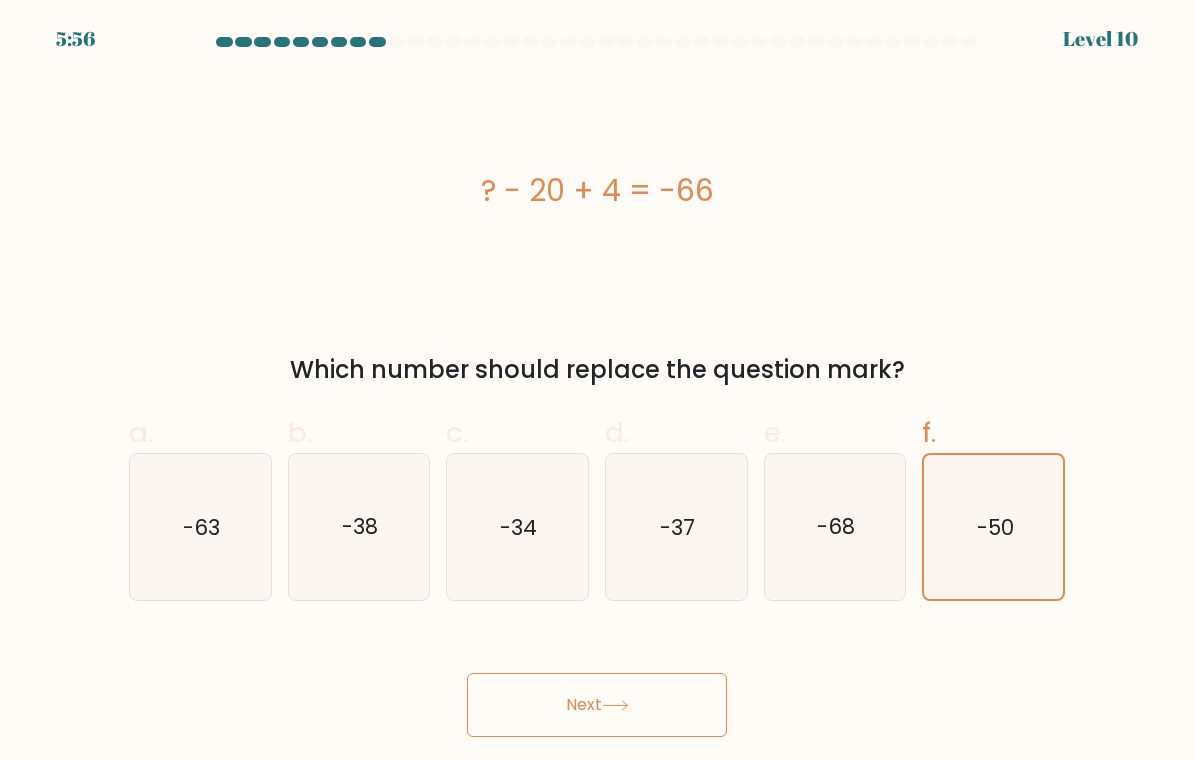 click on "Next" at bounding box center [597, 705] 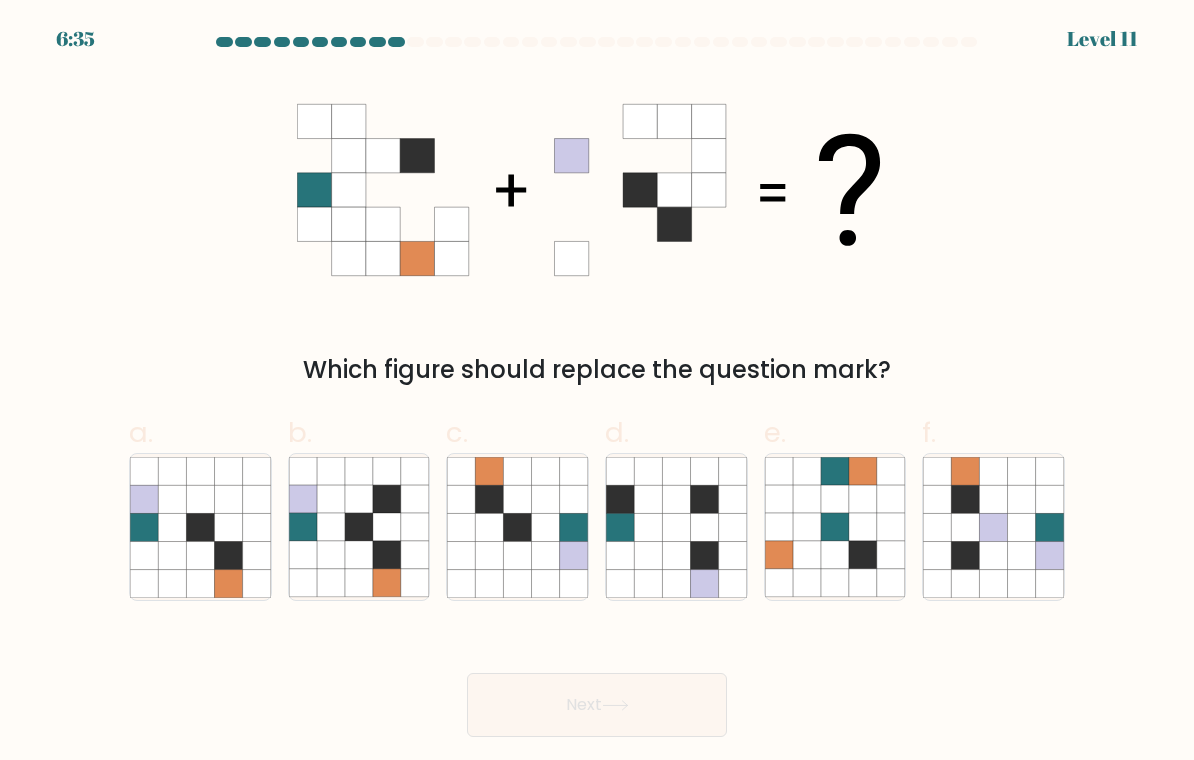 click 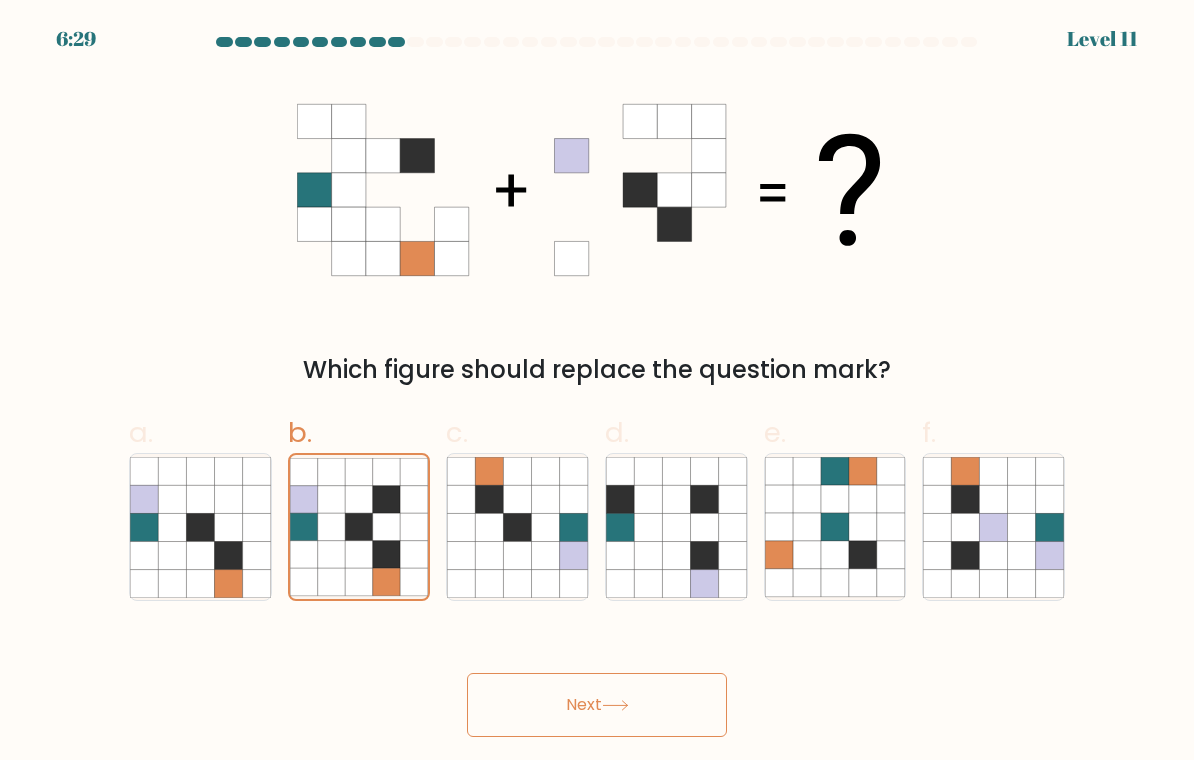 click on "Next" at bounding box center (597, 705) 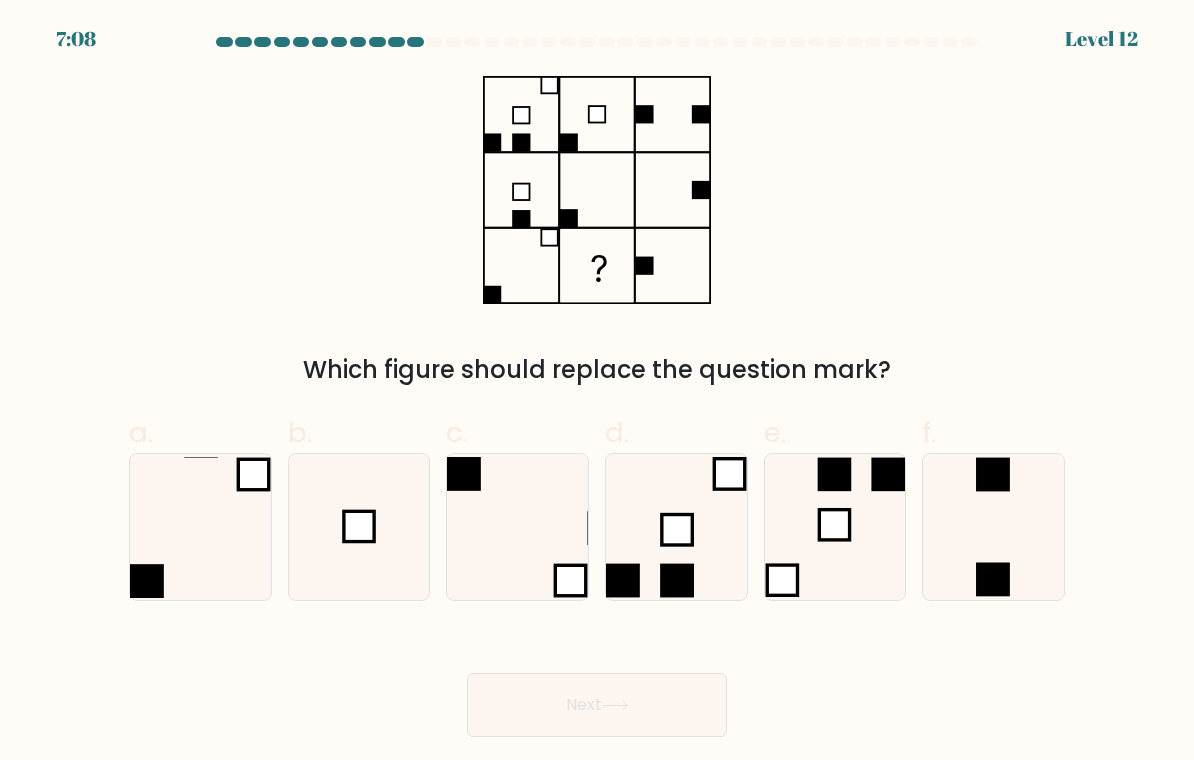 click 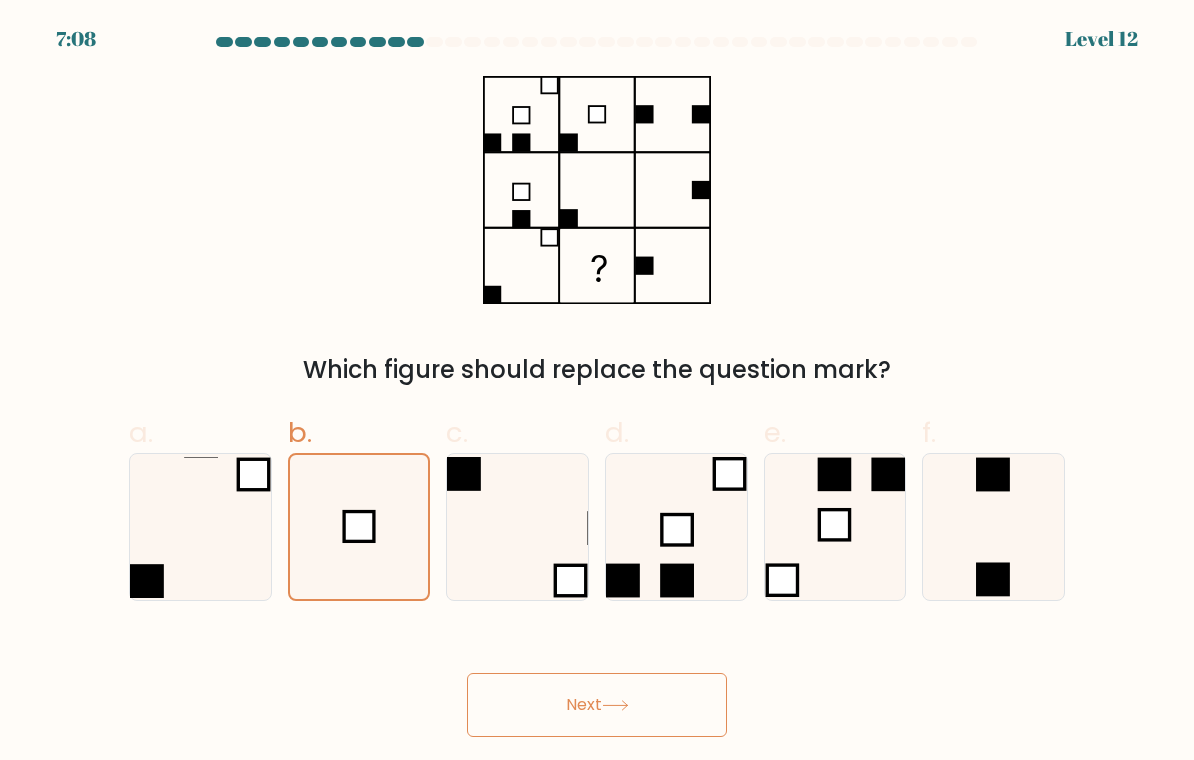 click on "Next" at bounding box center (597, 705) 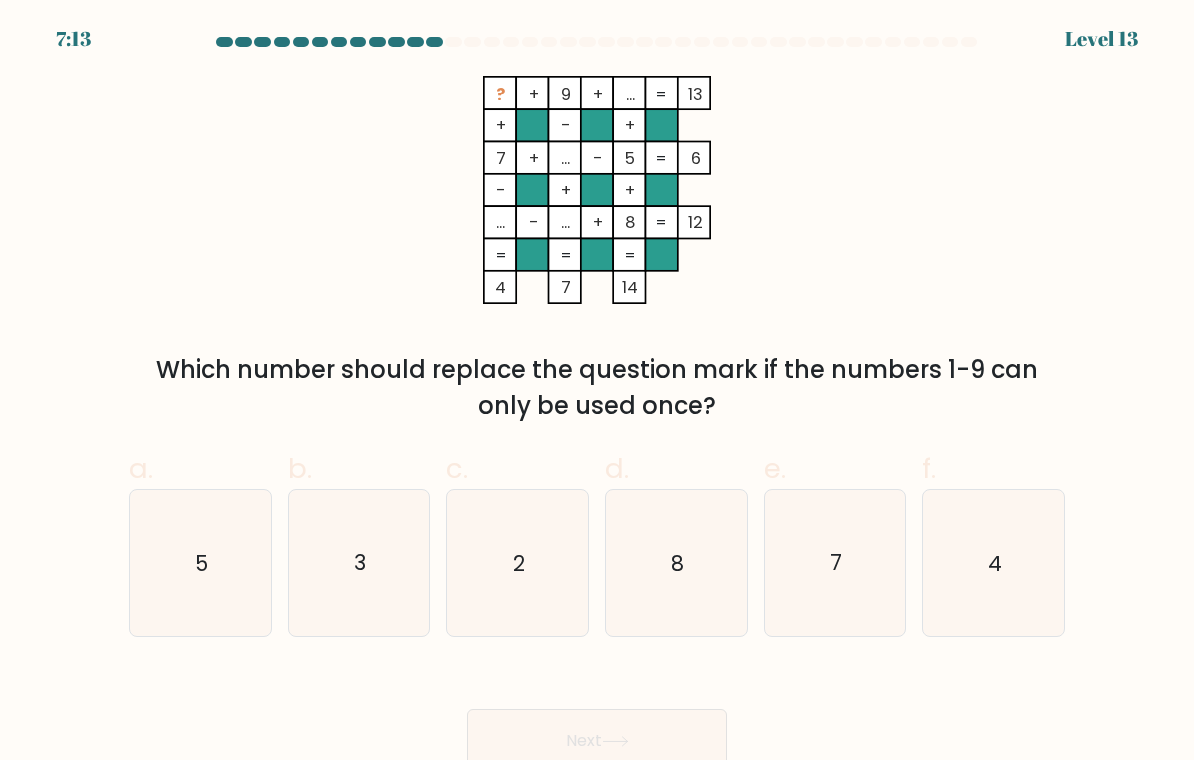 click on "3" 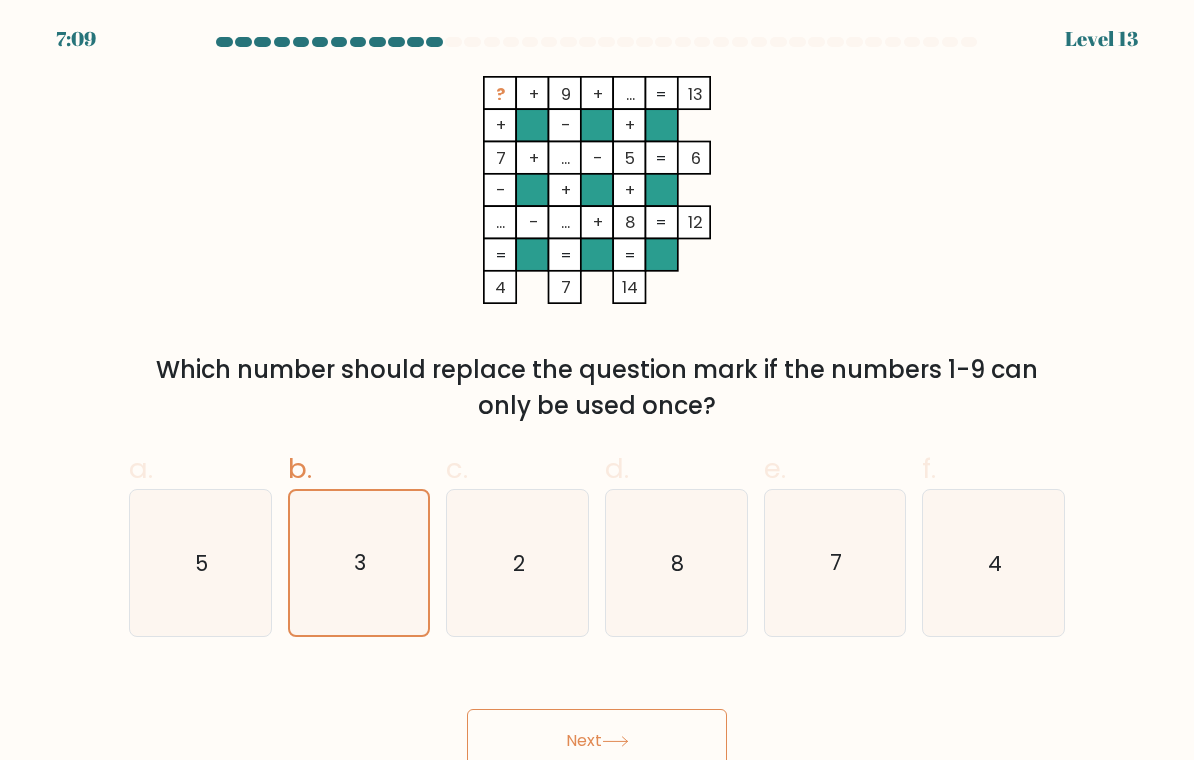 click on "Next" at bounding box center [597, 717] 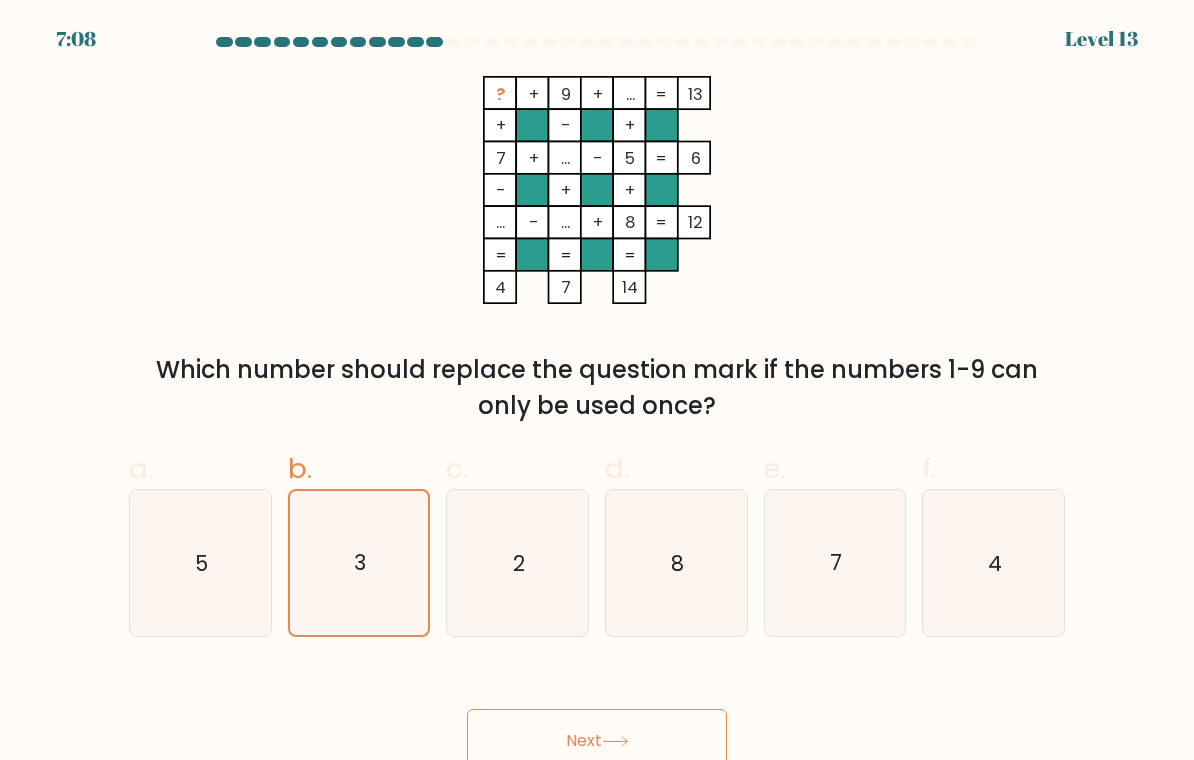 click on "Next" at bounding box center [597, 741] 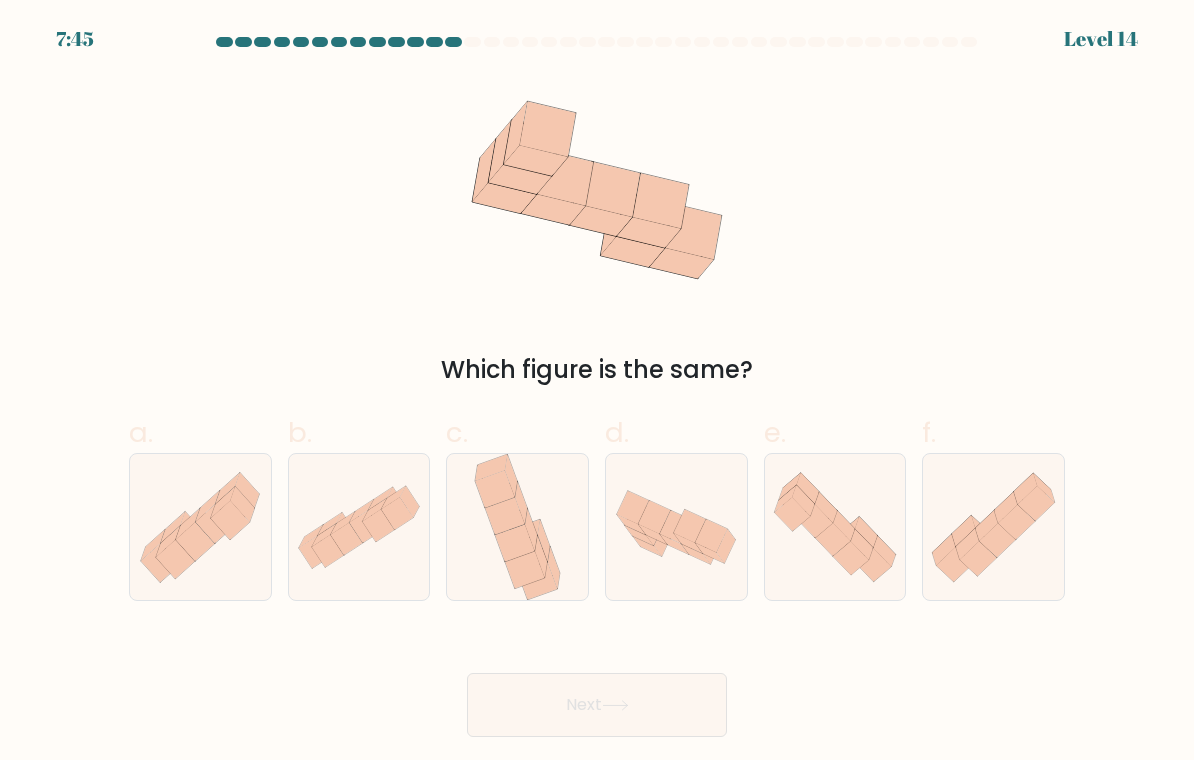 click 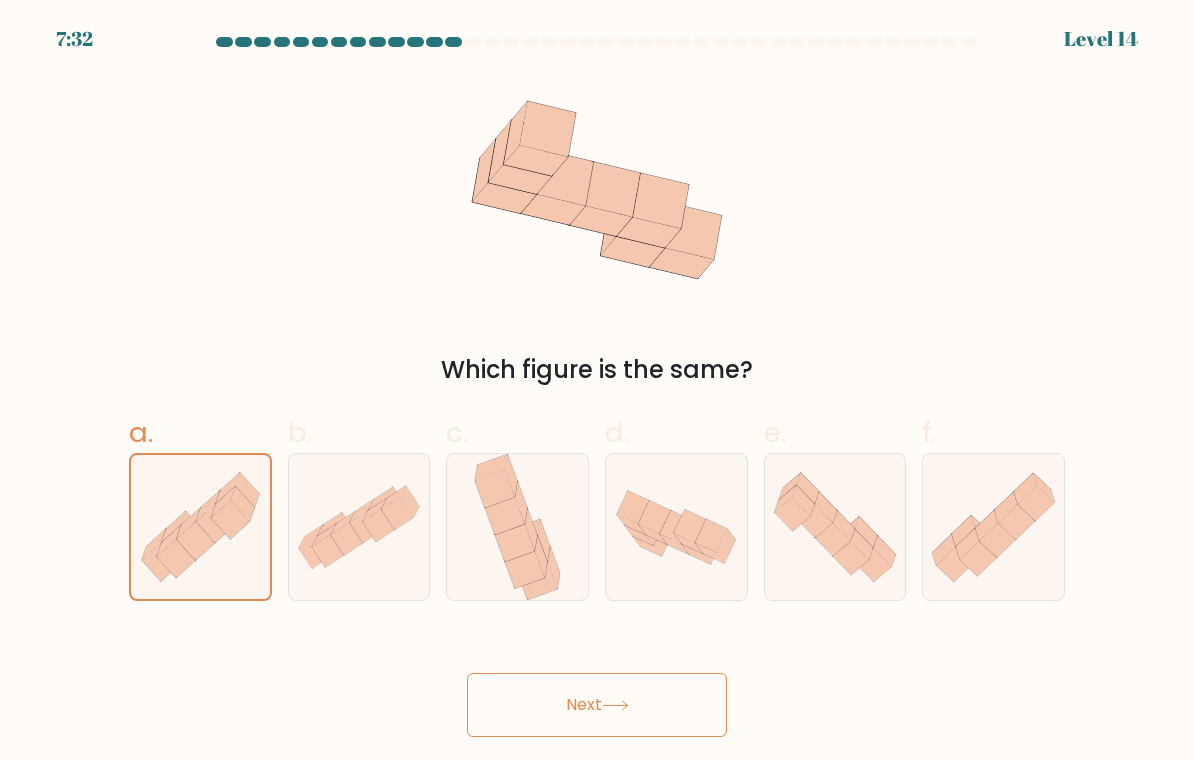click 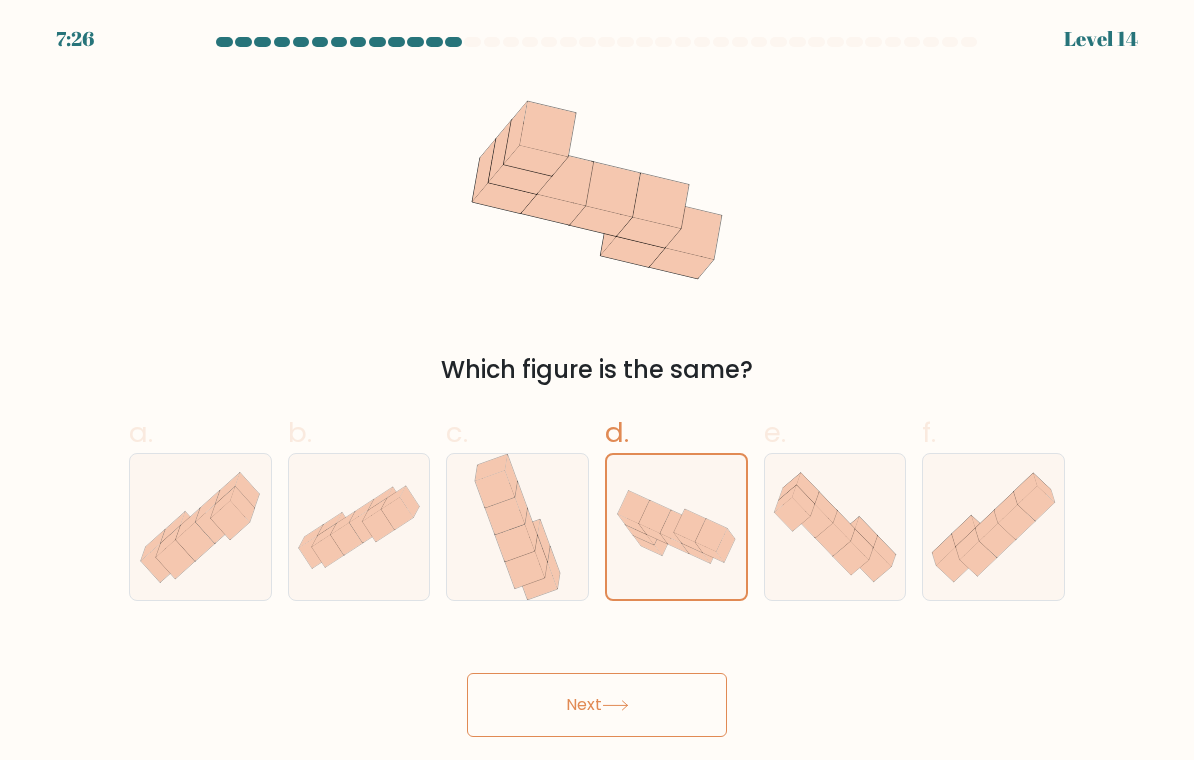 click on "Next" at bounding box center (597, 705) 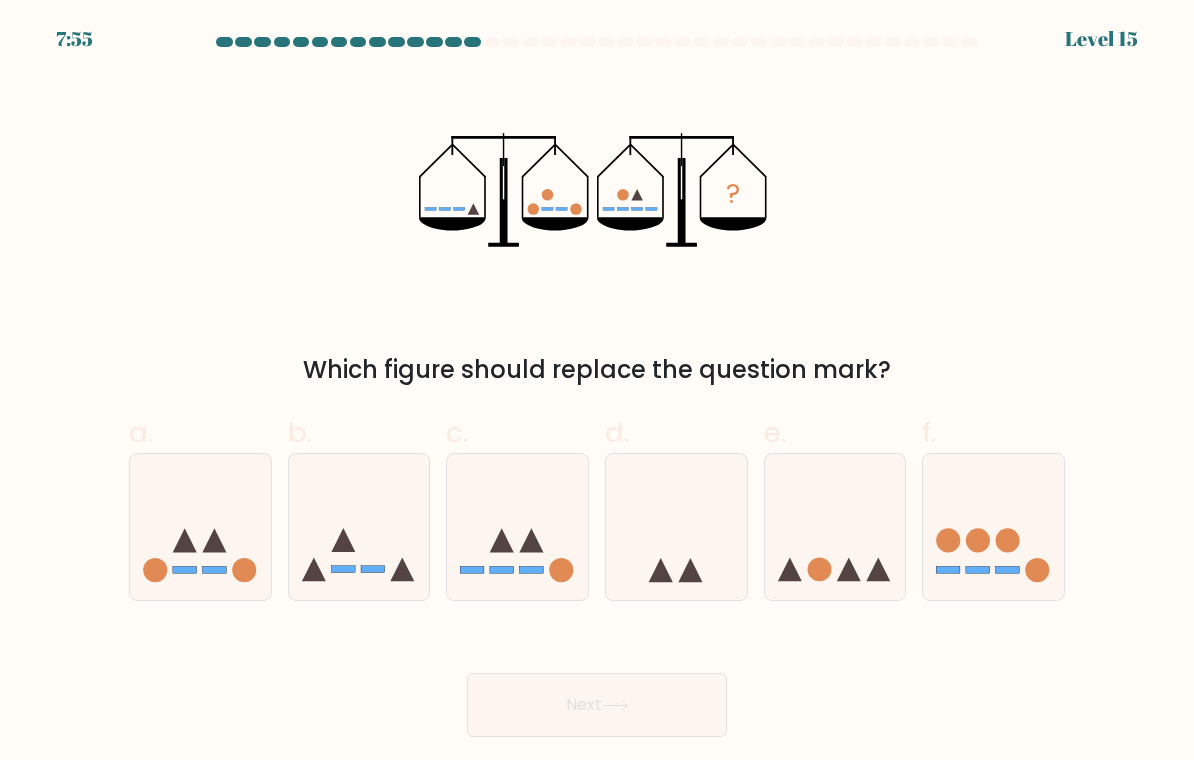 click 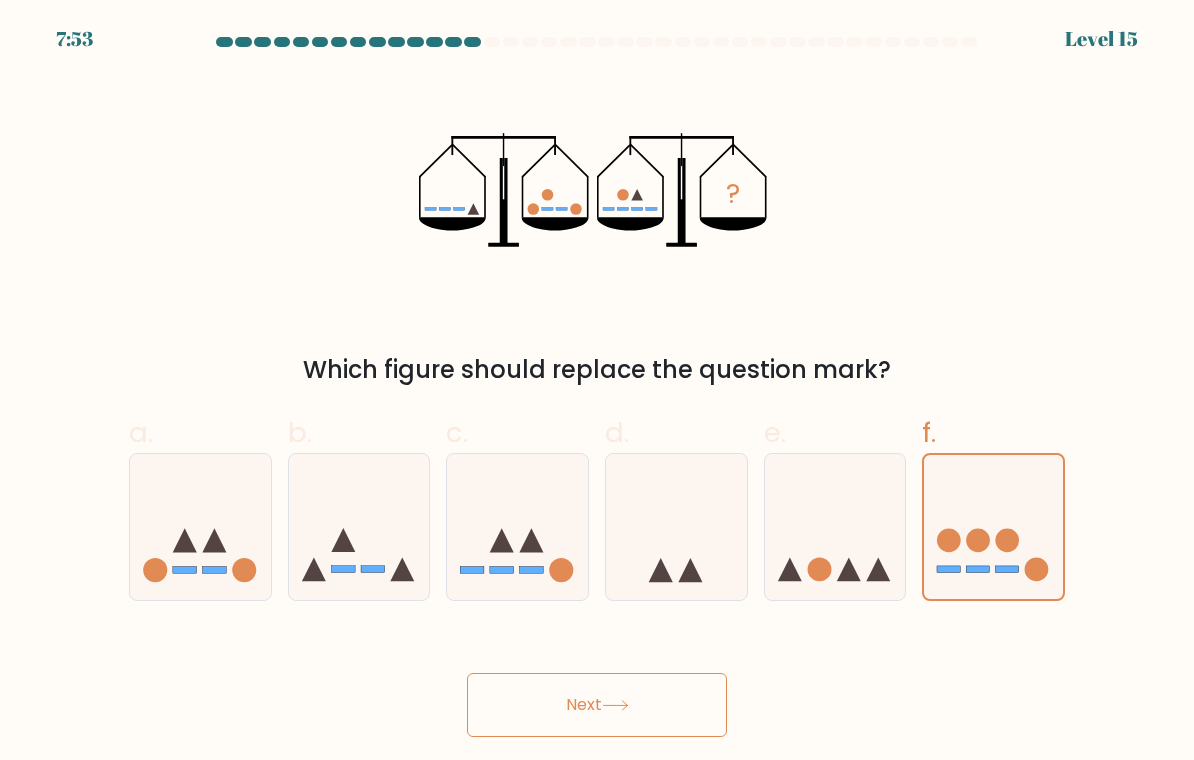 click on "Next" at bounding box center [597, 705] 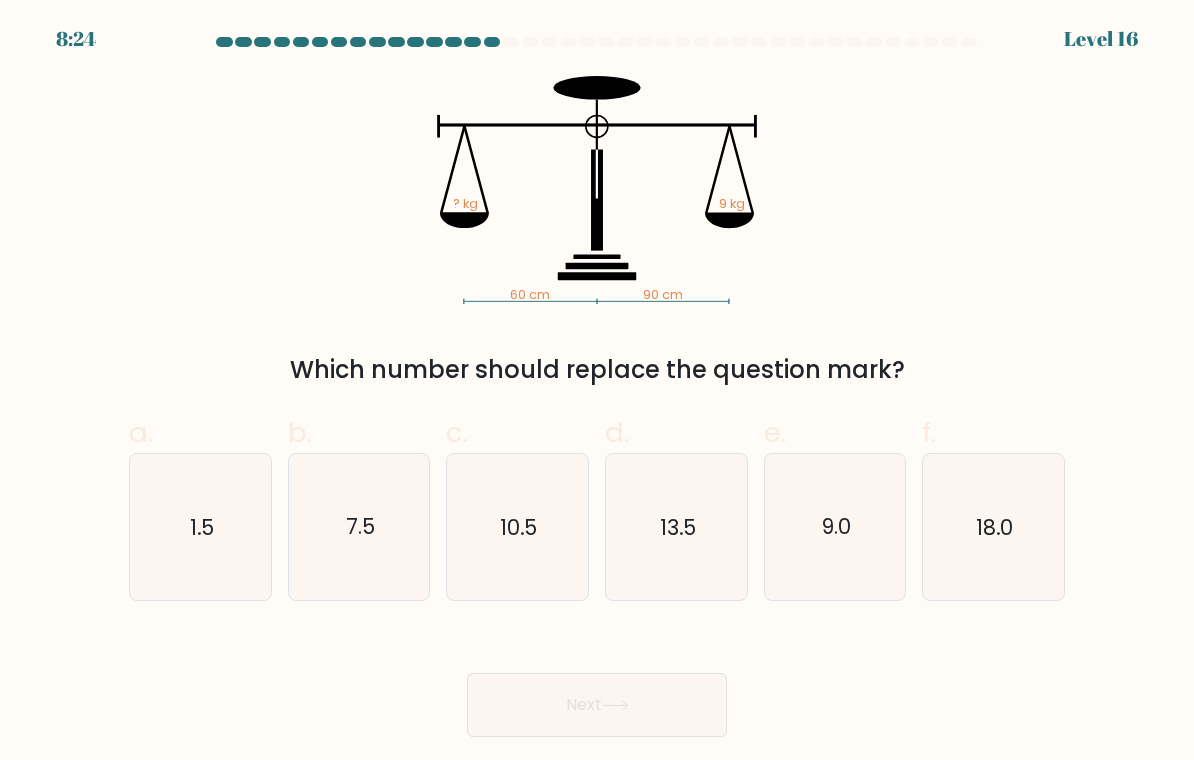 click on "13.5" 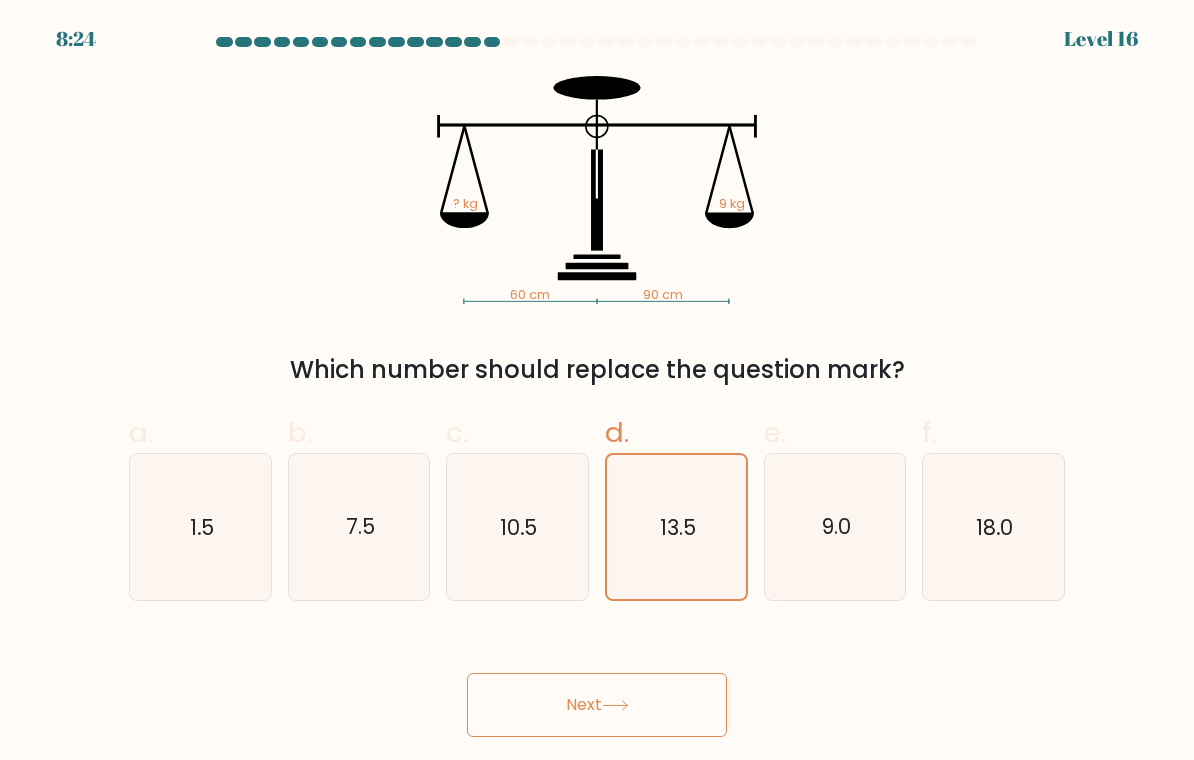 click on "Next" at bounding box center (597, 705) 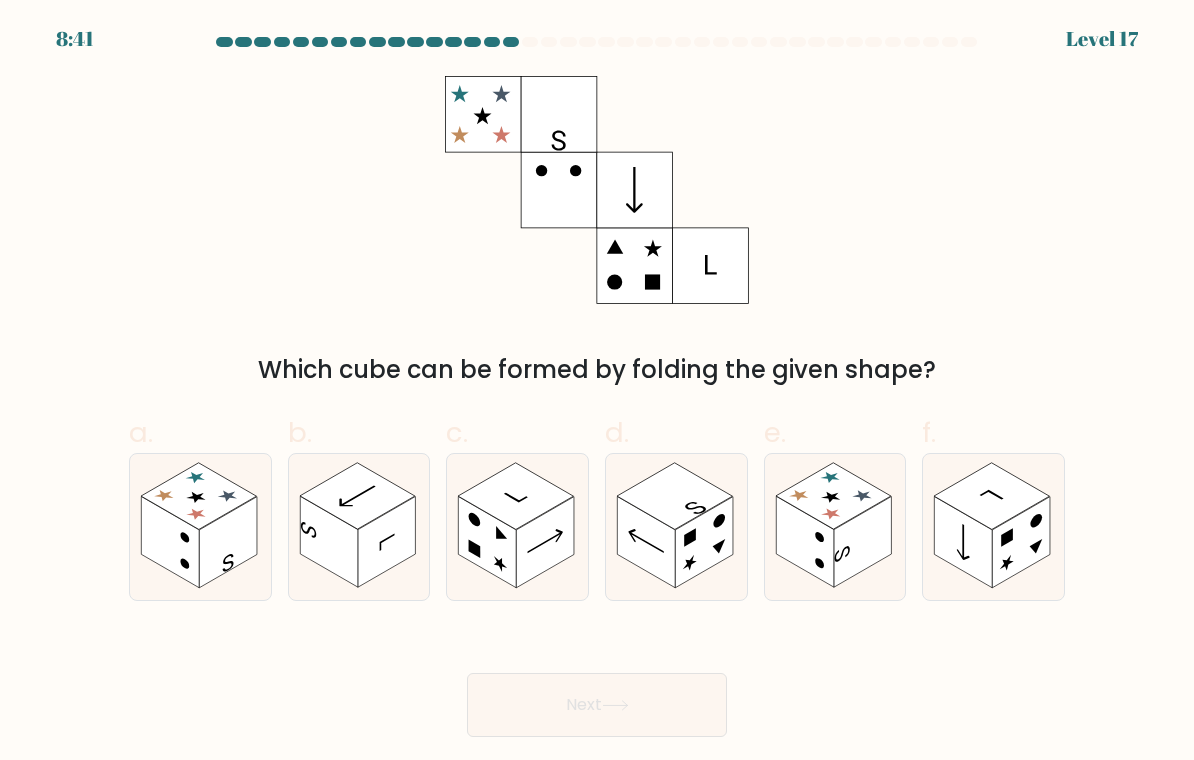 click 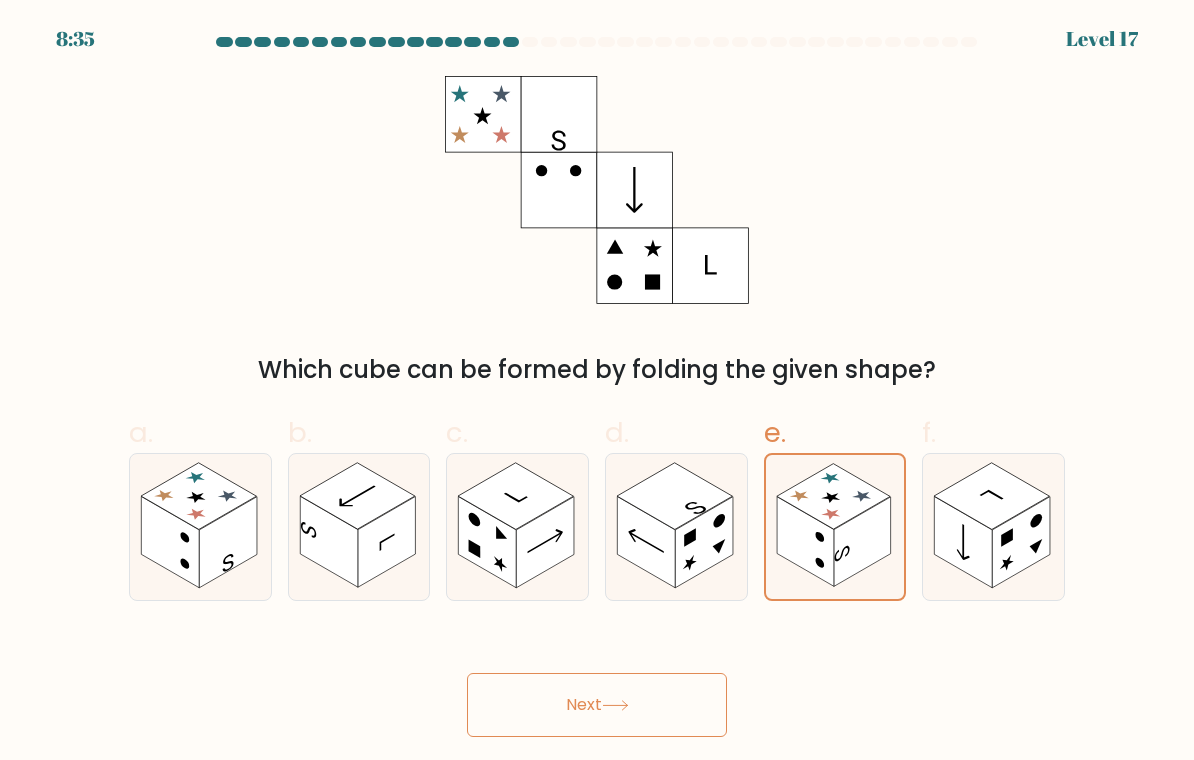 click on "Next" at bounding box center [597, 705] 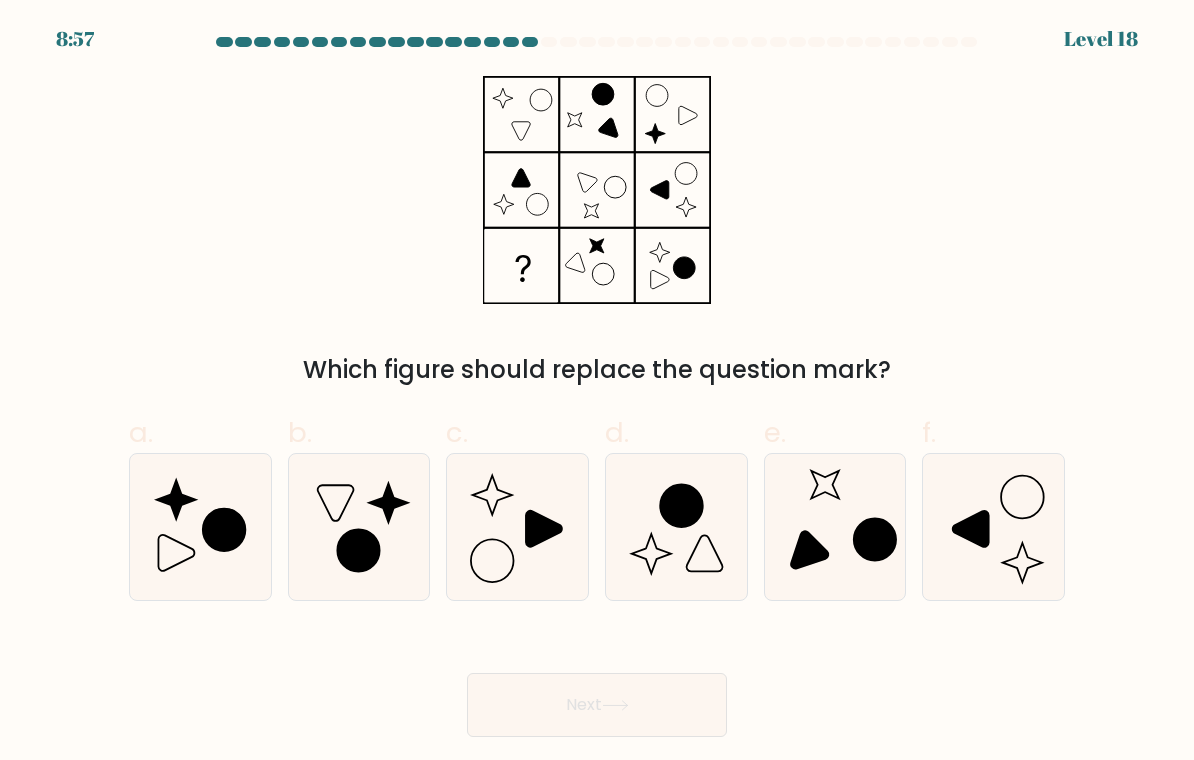 click 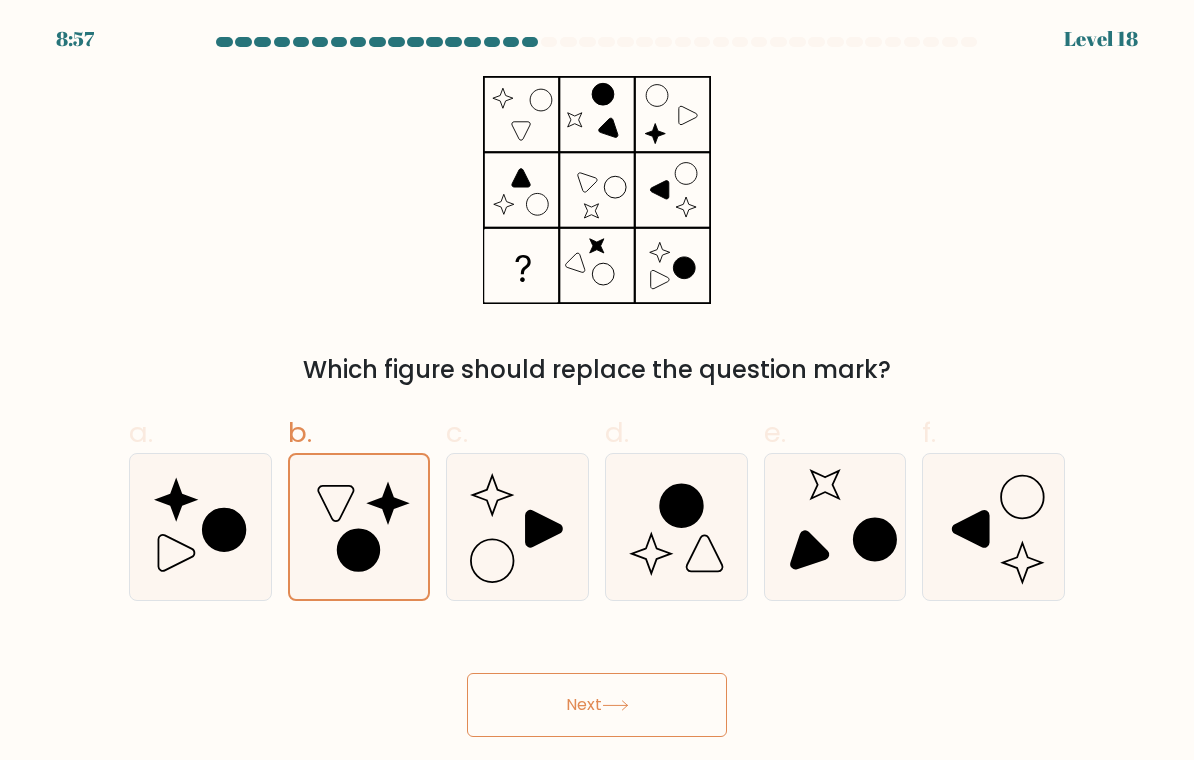 click on "Next" at bounding box center [597, 705] 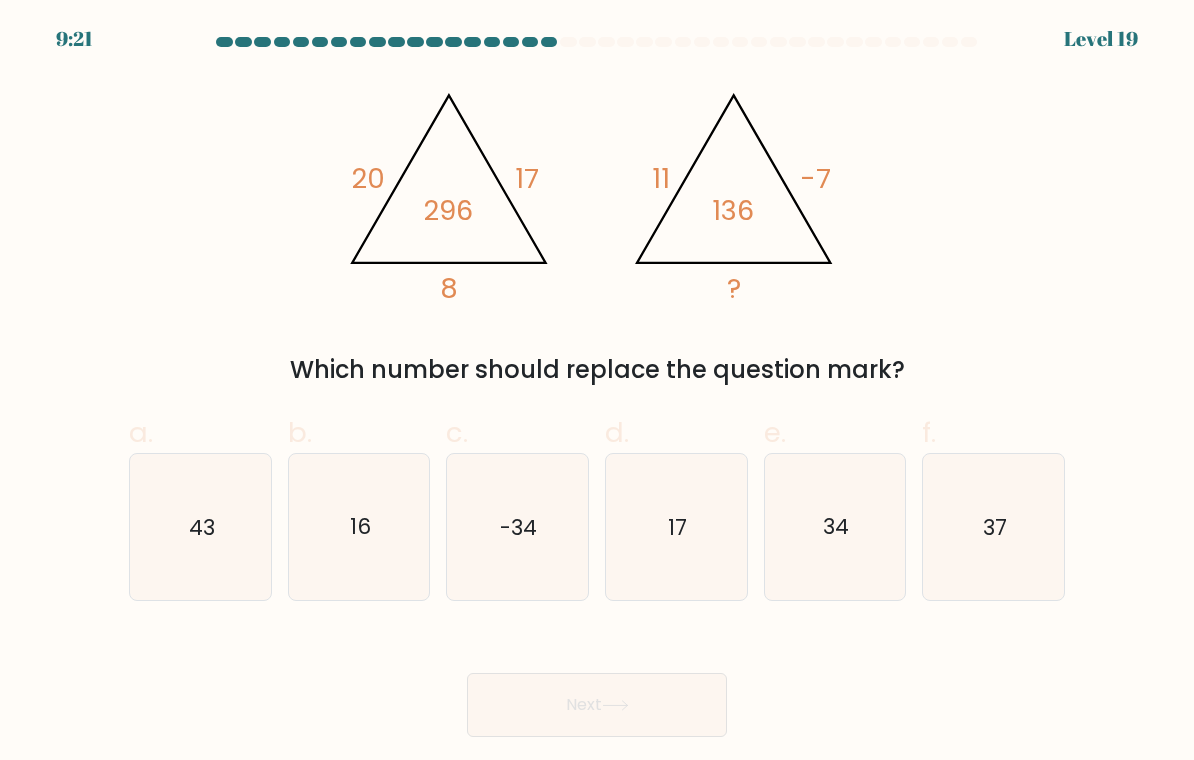 click on "34" 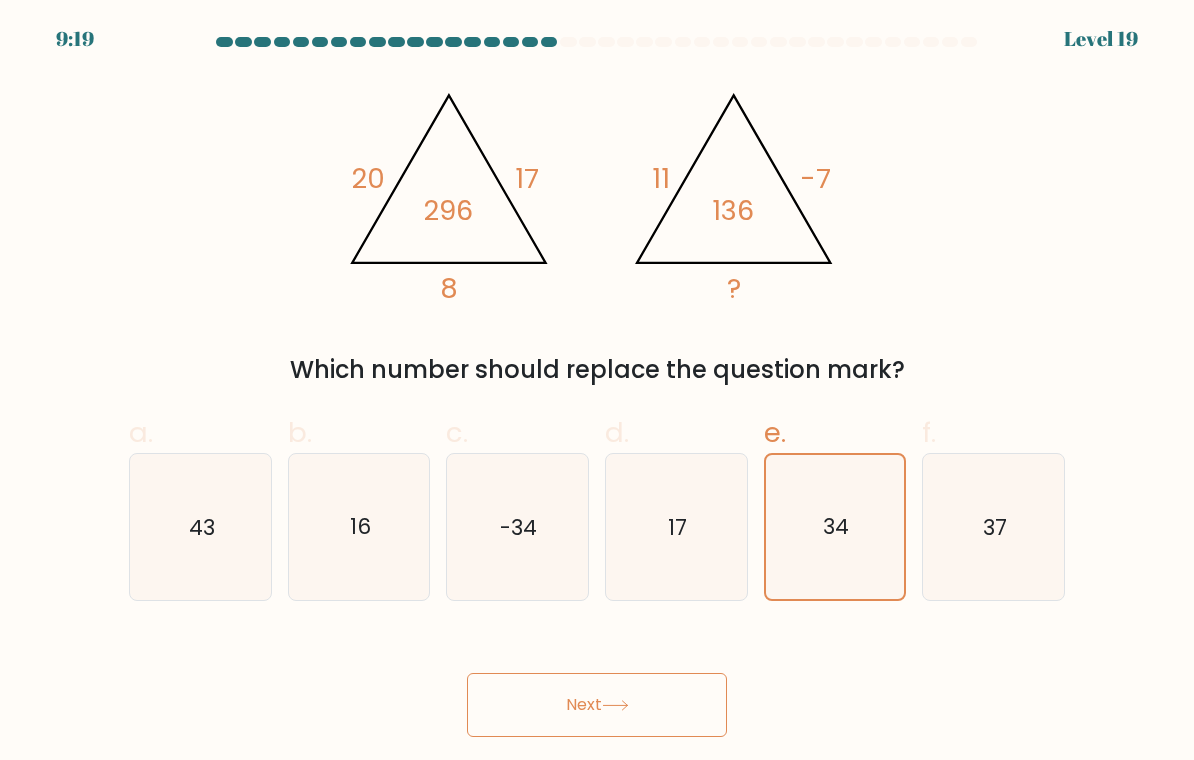 click on "Next" at bounding box center (597, 705) 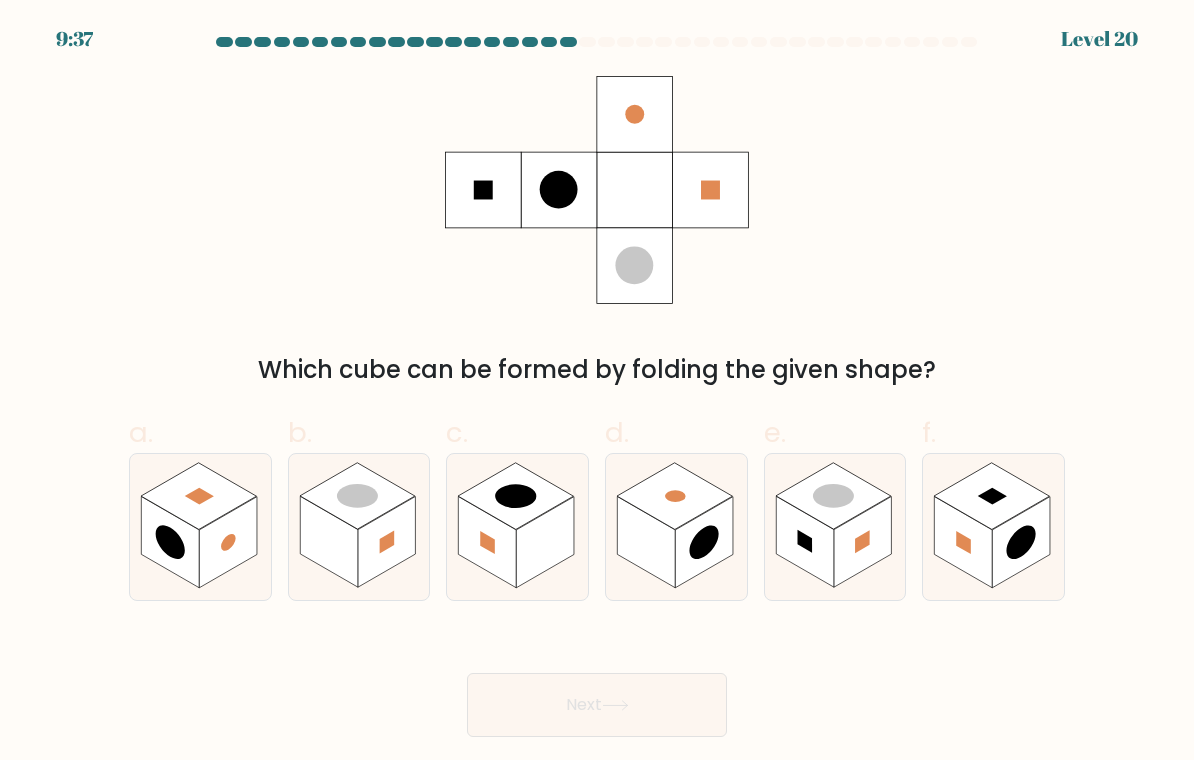 click 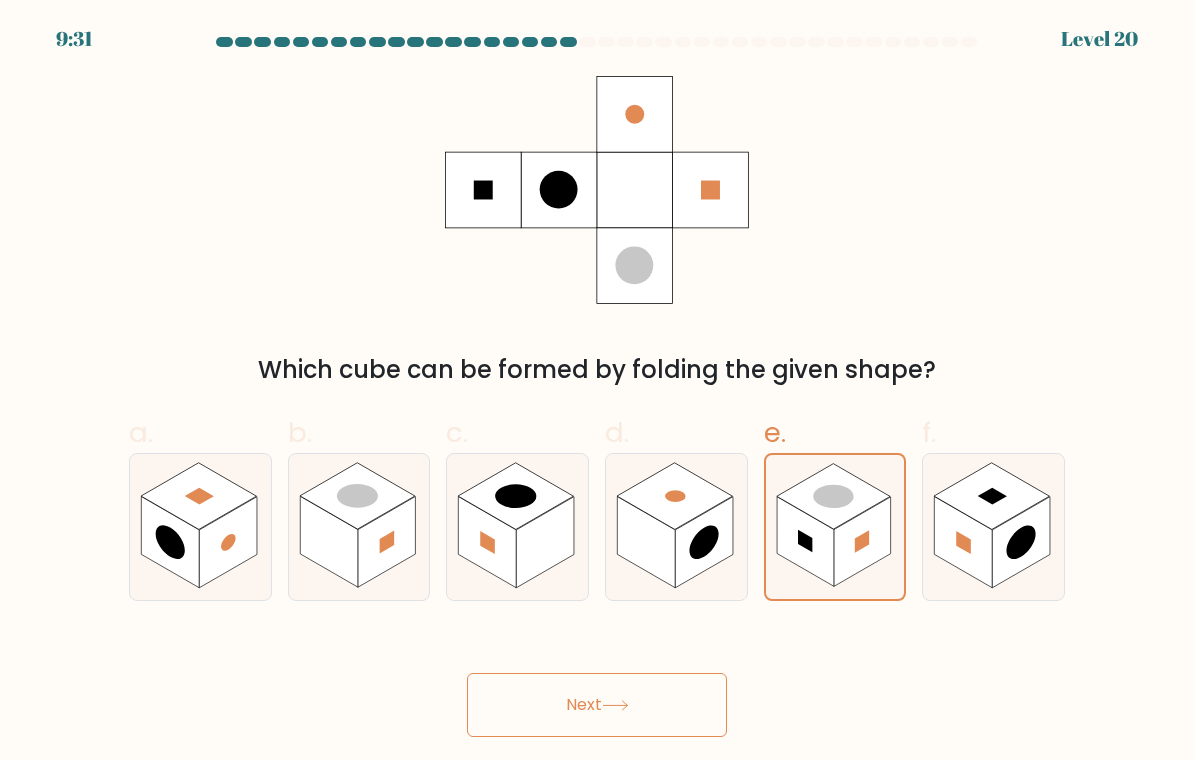 click on "Next" at bounding box center (597, 705) 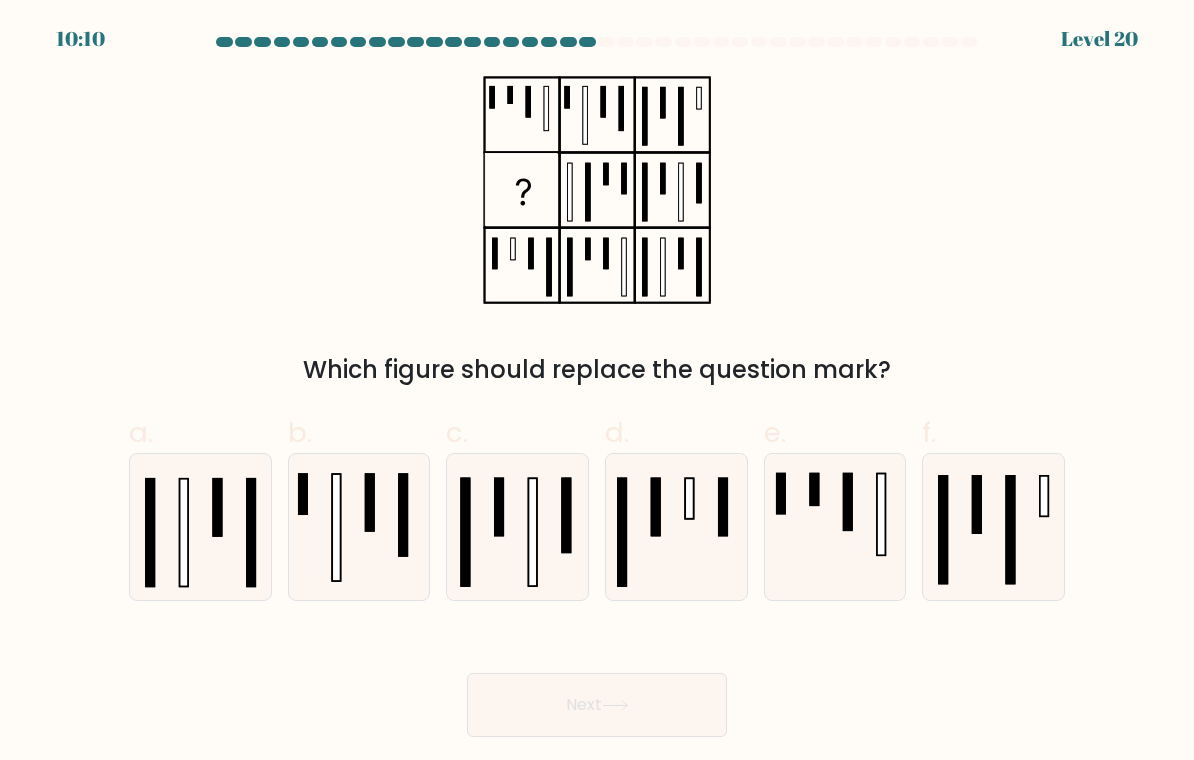 click 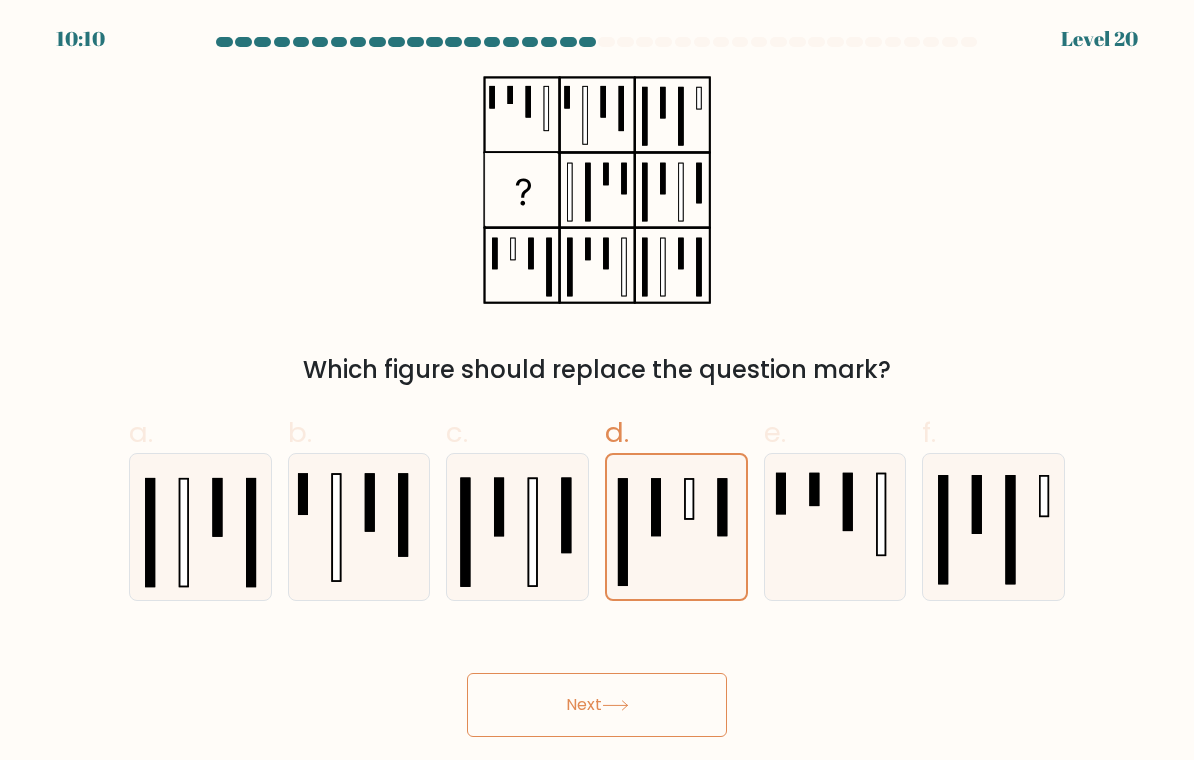 click on "Next" at bounding box center [597, 705] 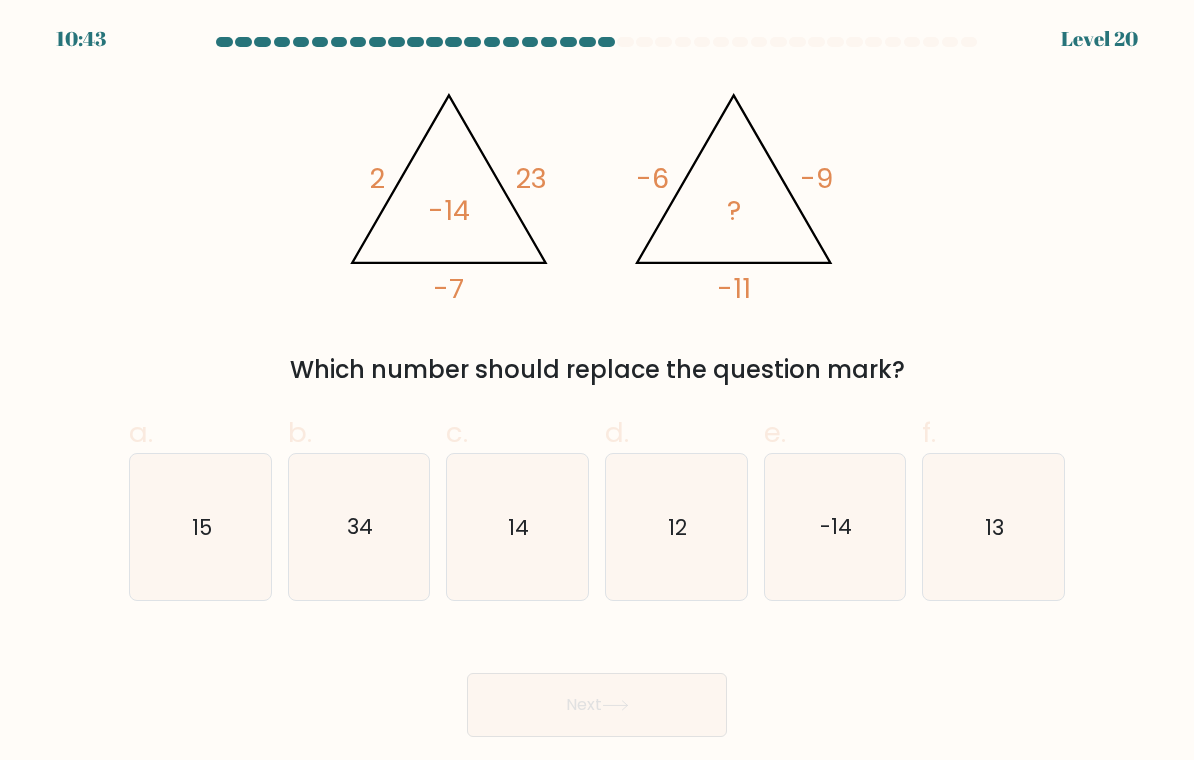 click on "14" 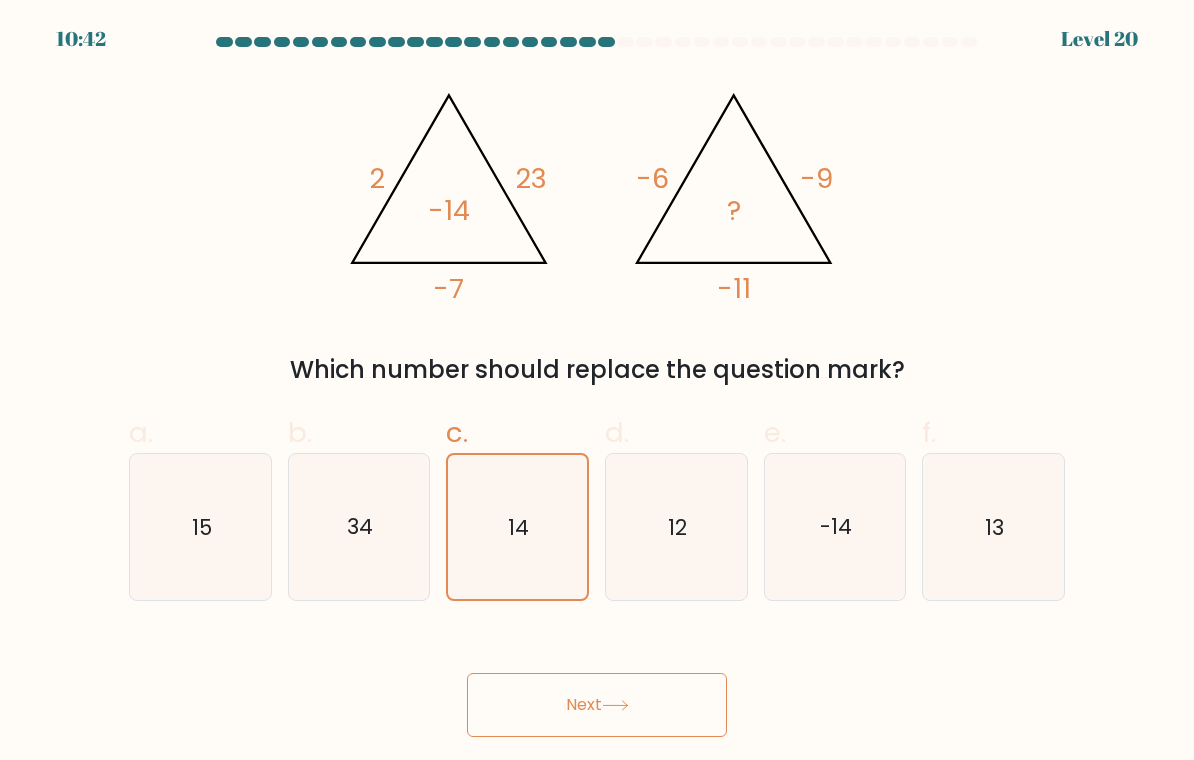 click on "Next" at bounding box center (597, 705) 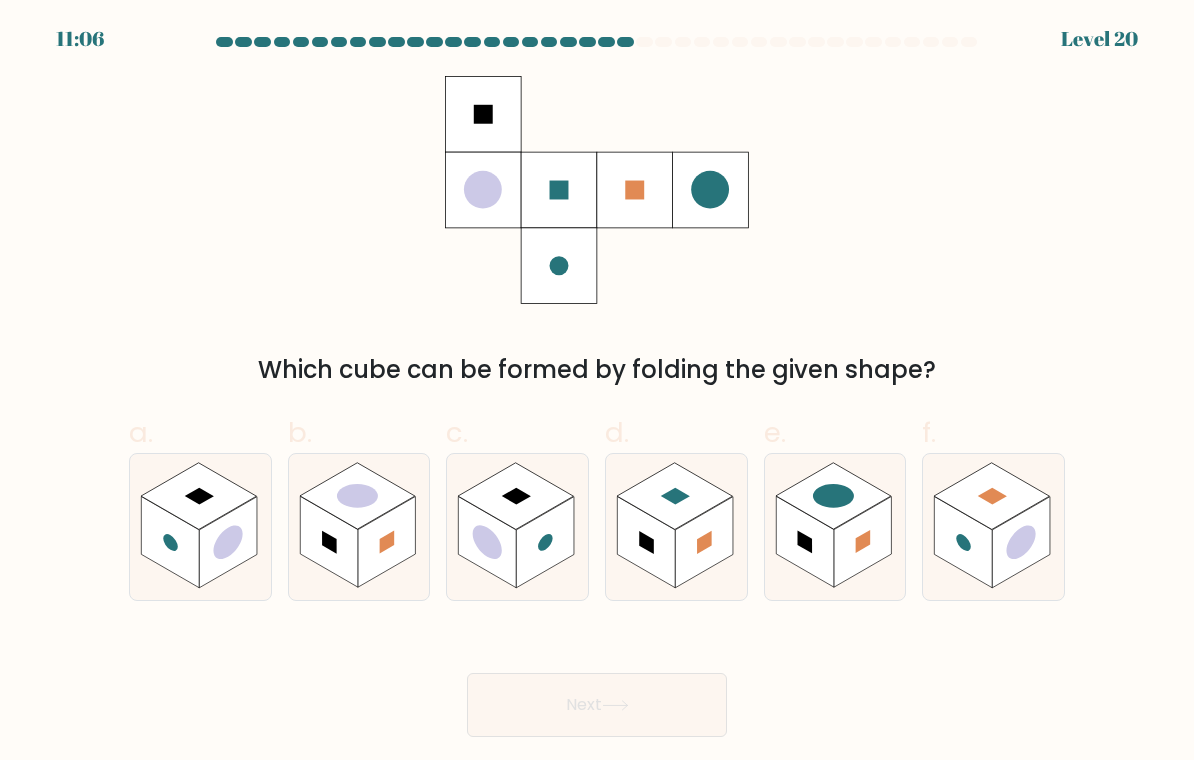 click 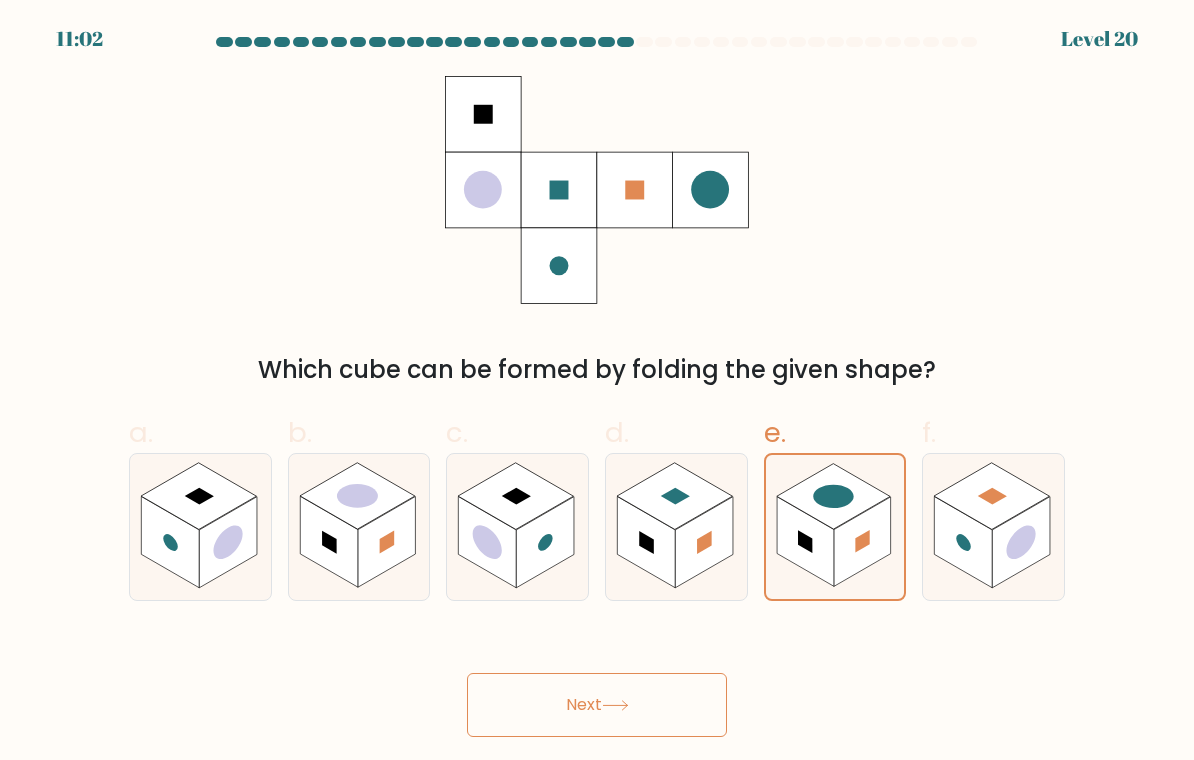 click on "Next" at bounding box center [597, 705] 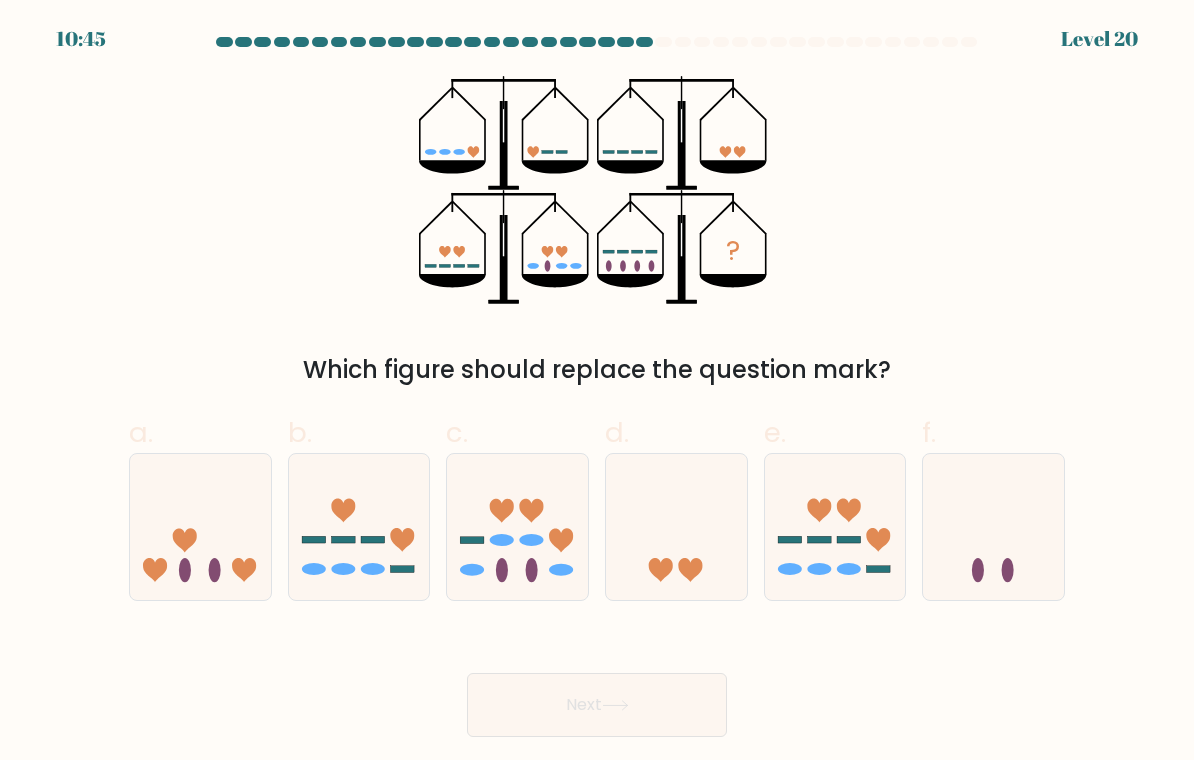 click 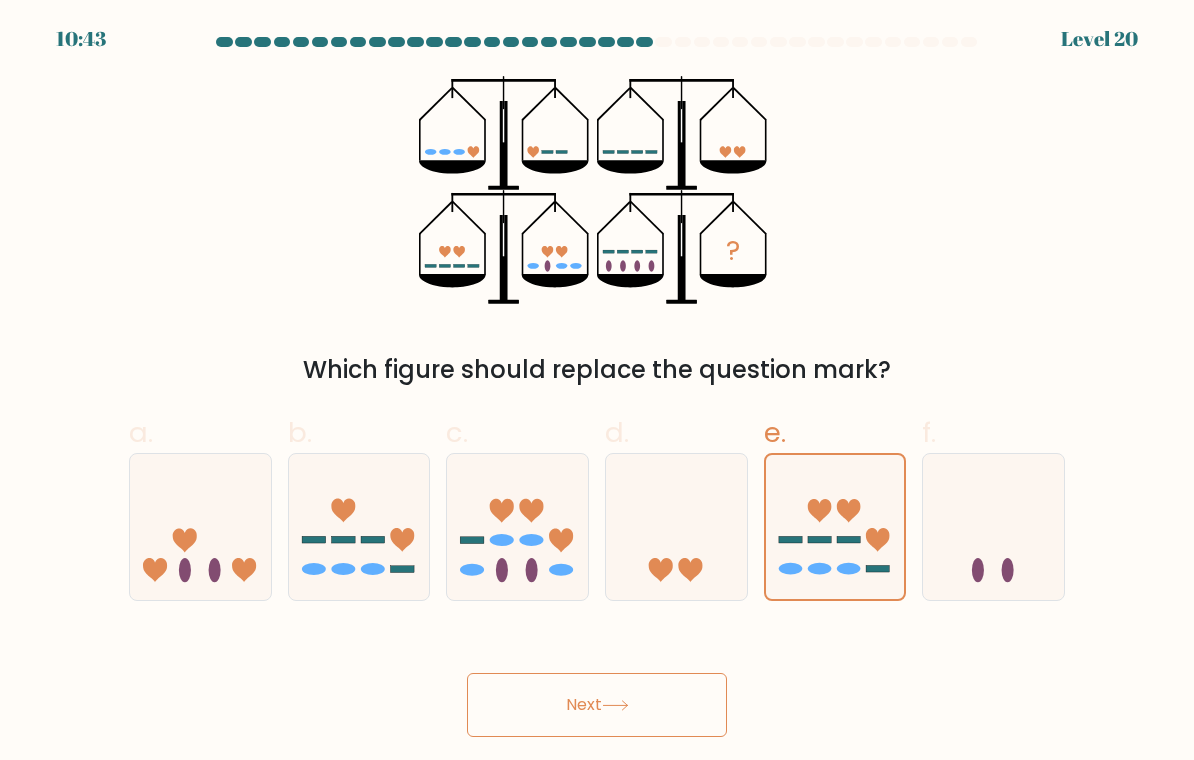 click on "Next" at bounding box center (597, 705) 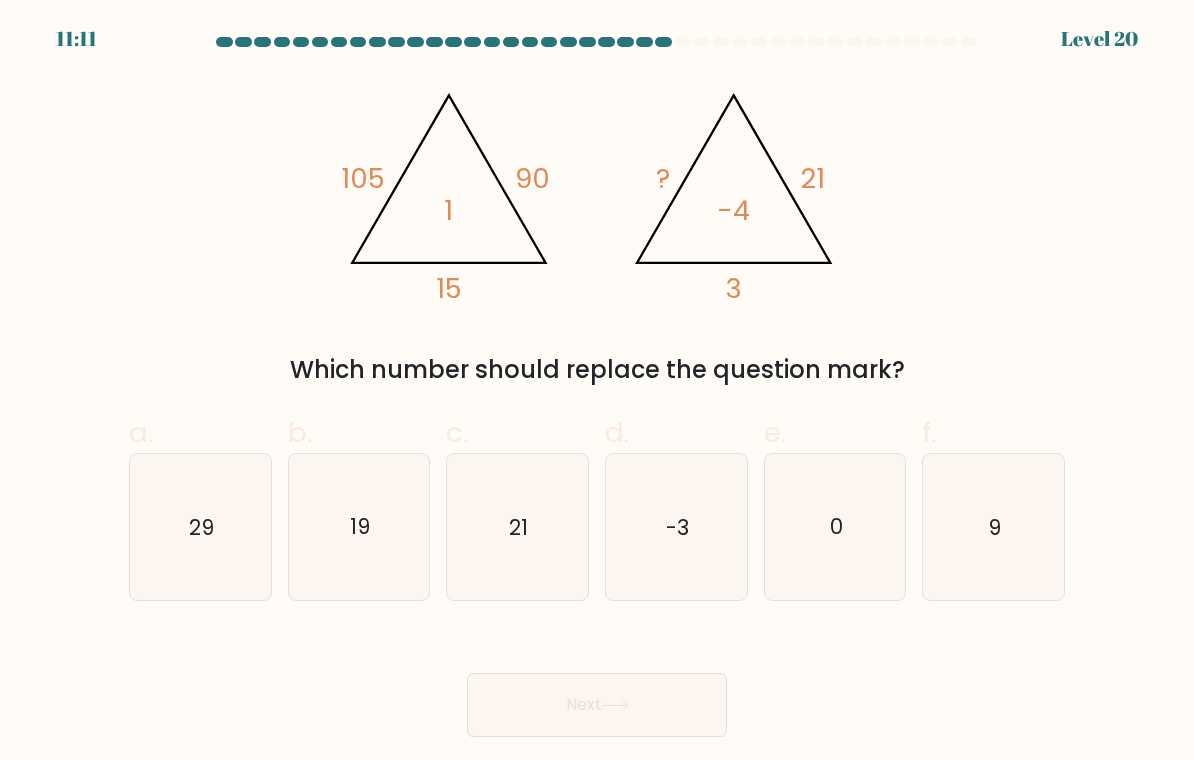 click on "9" 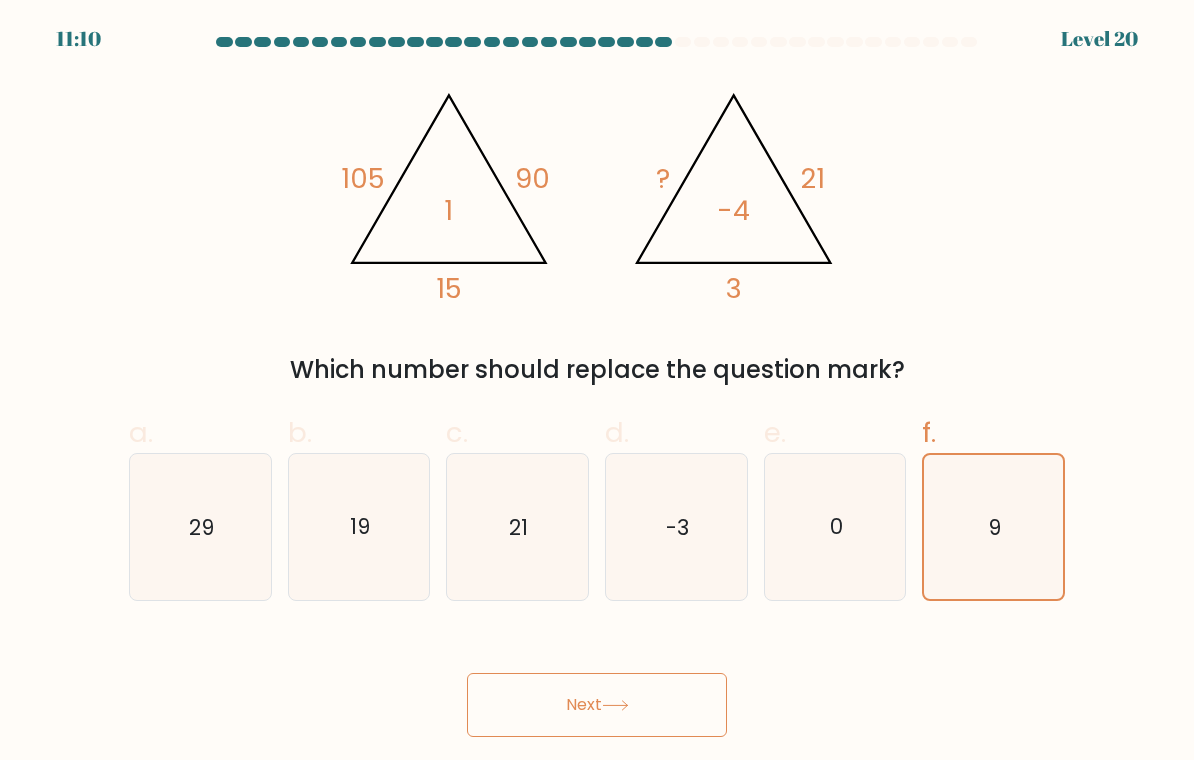 click on "Next" at bounding box center [597, 705] 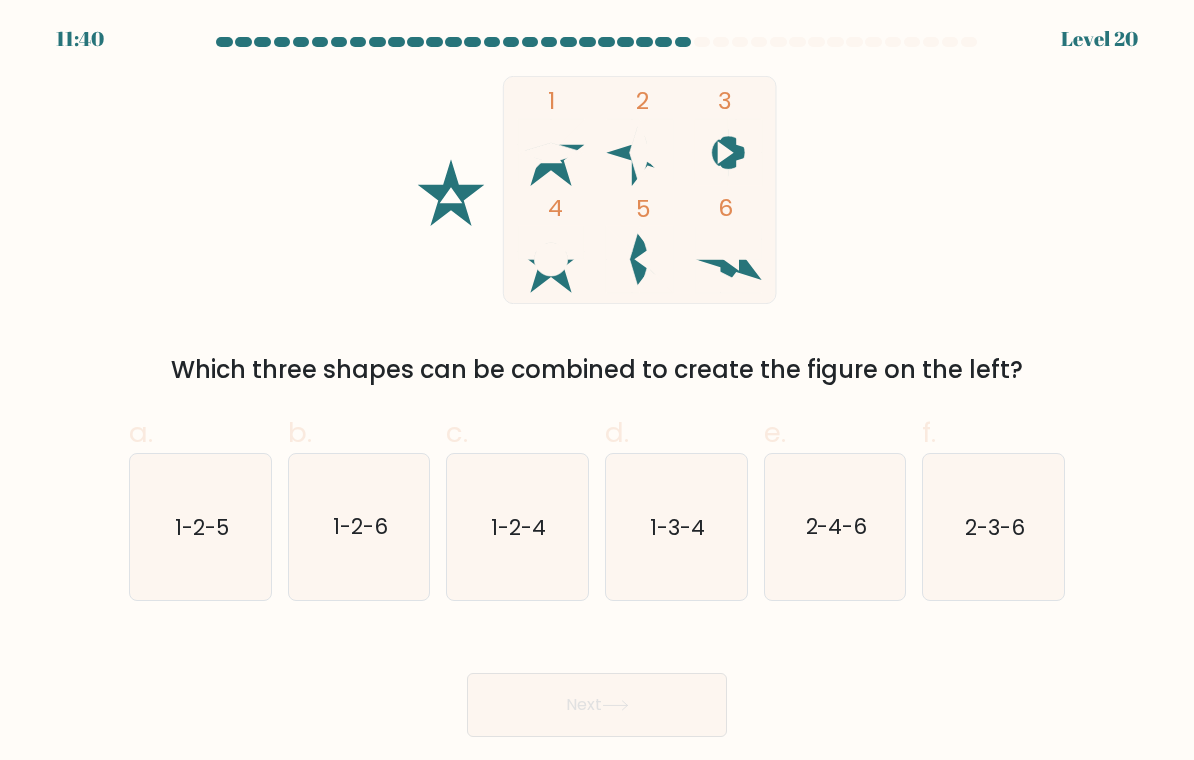 click on "1-2-5" 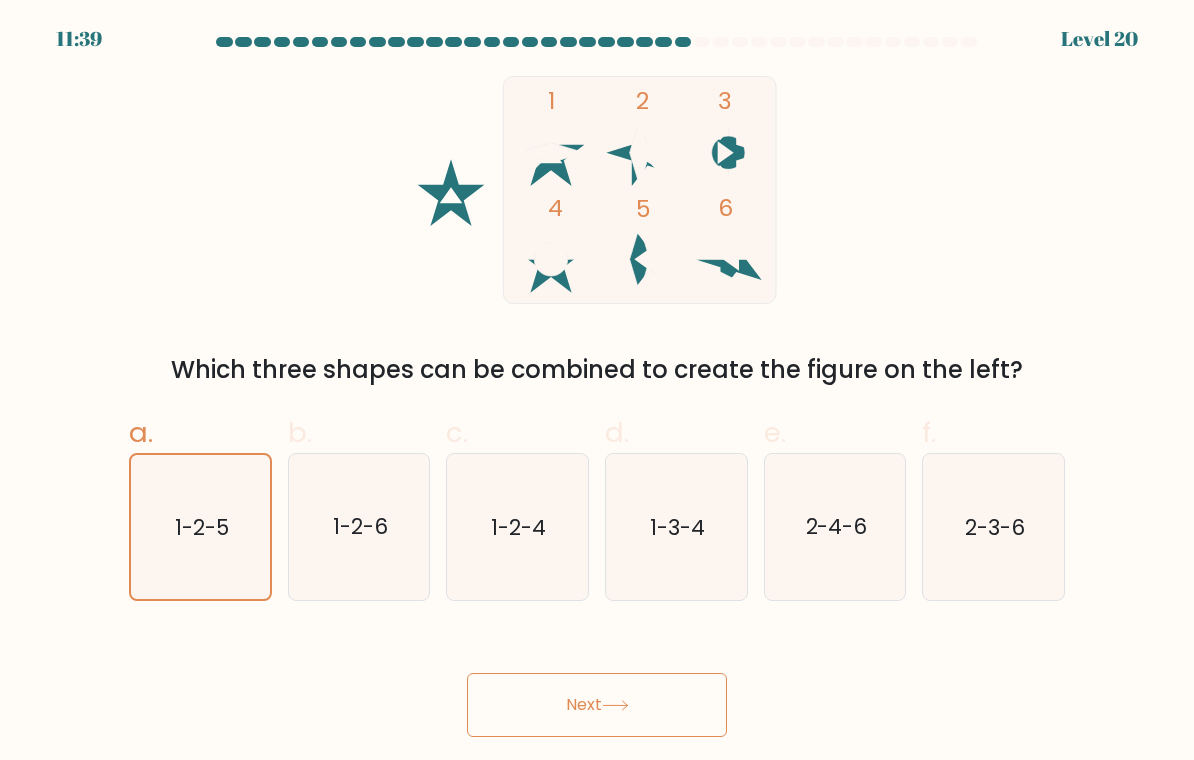 click on "Next" at bounding box center (597, 705) 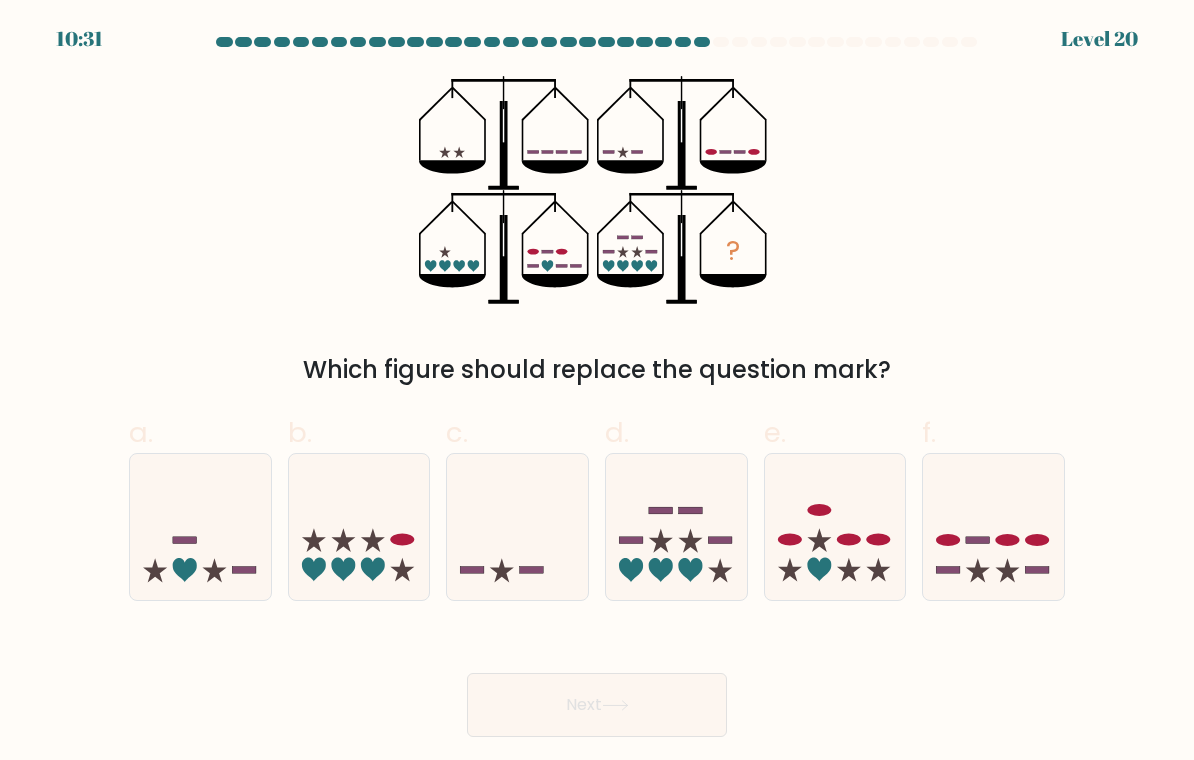 click 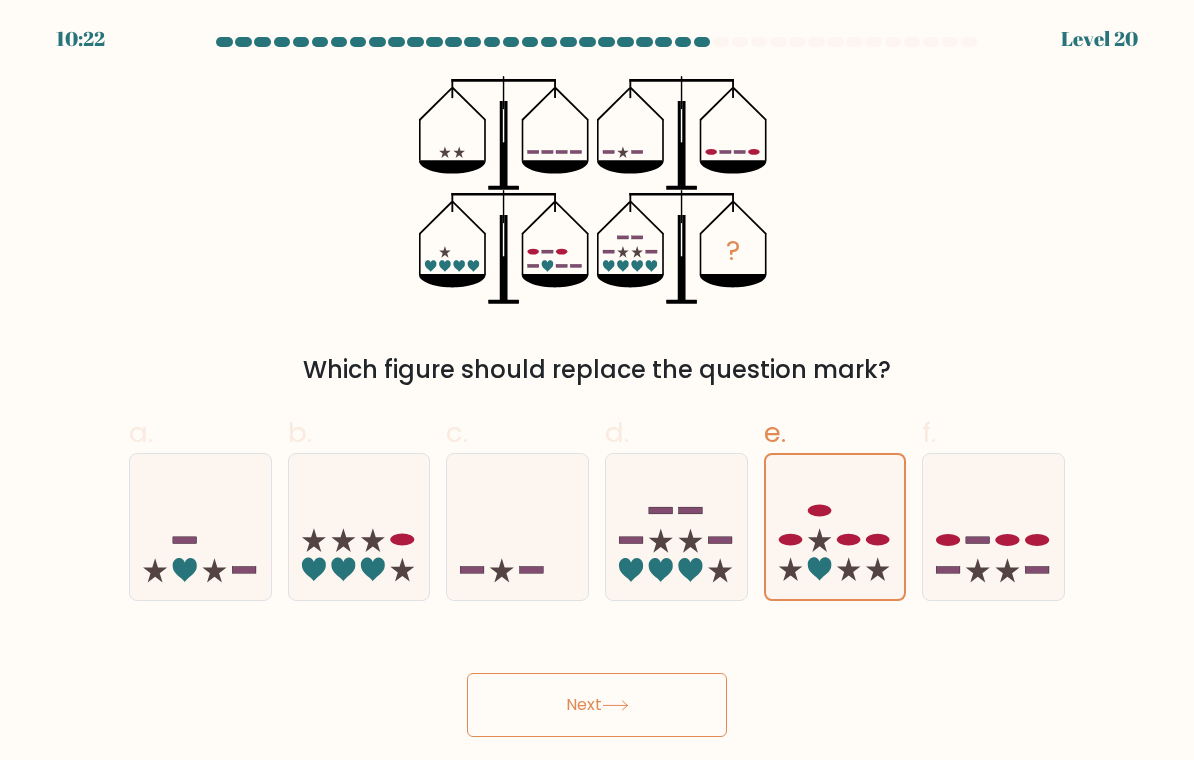 click on "Next" at bounding box center [597, 705] 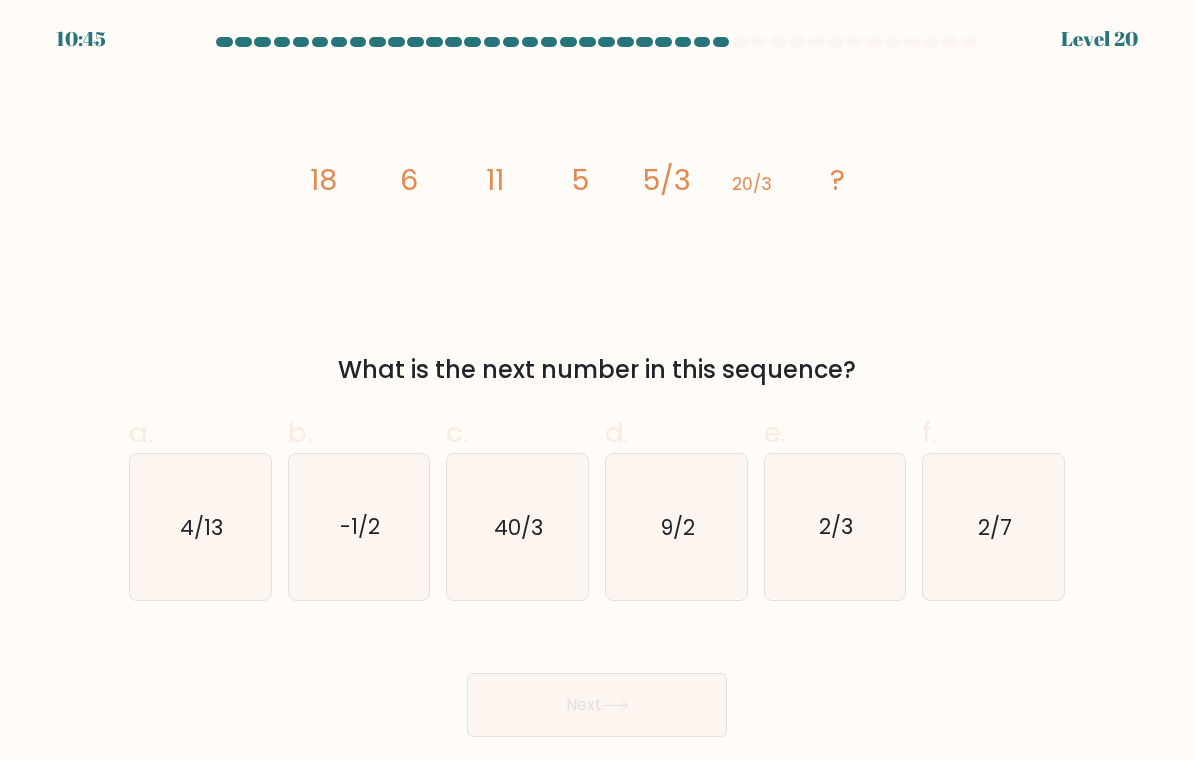 click on "2/3" 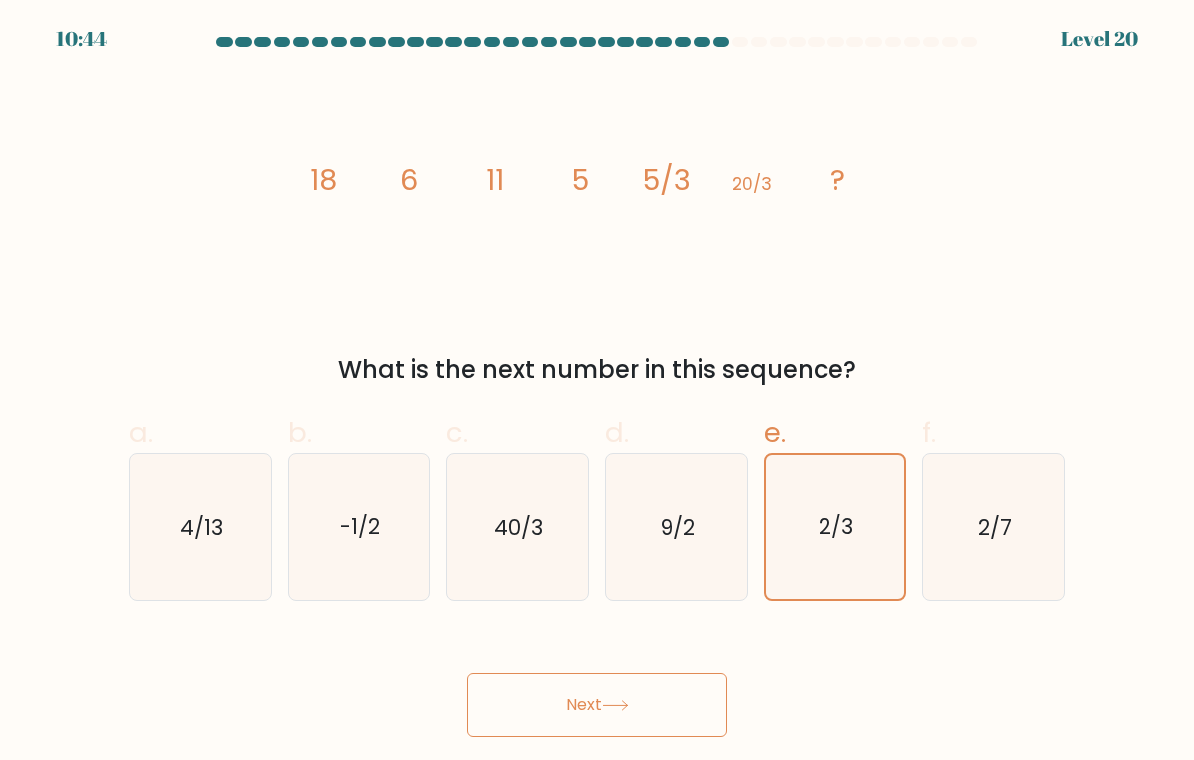 click on "Next" at bounding box center (597, 705) 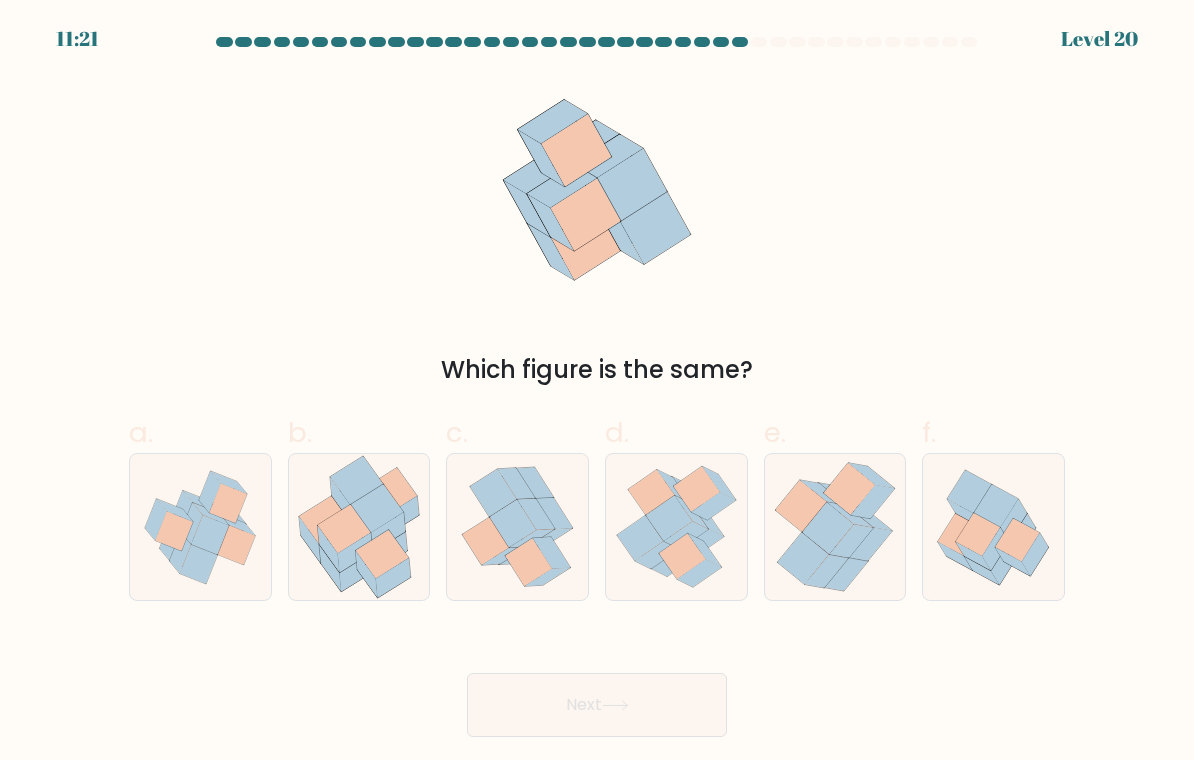 click 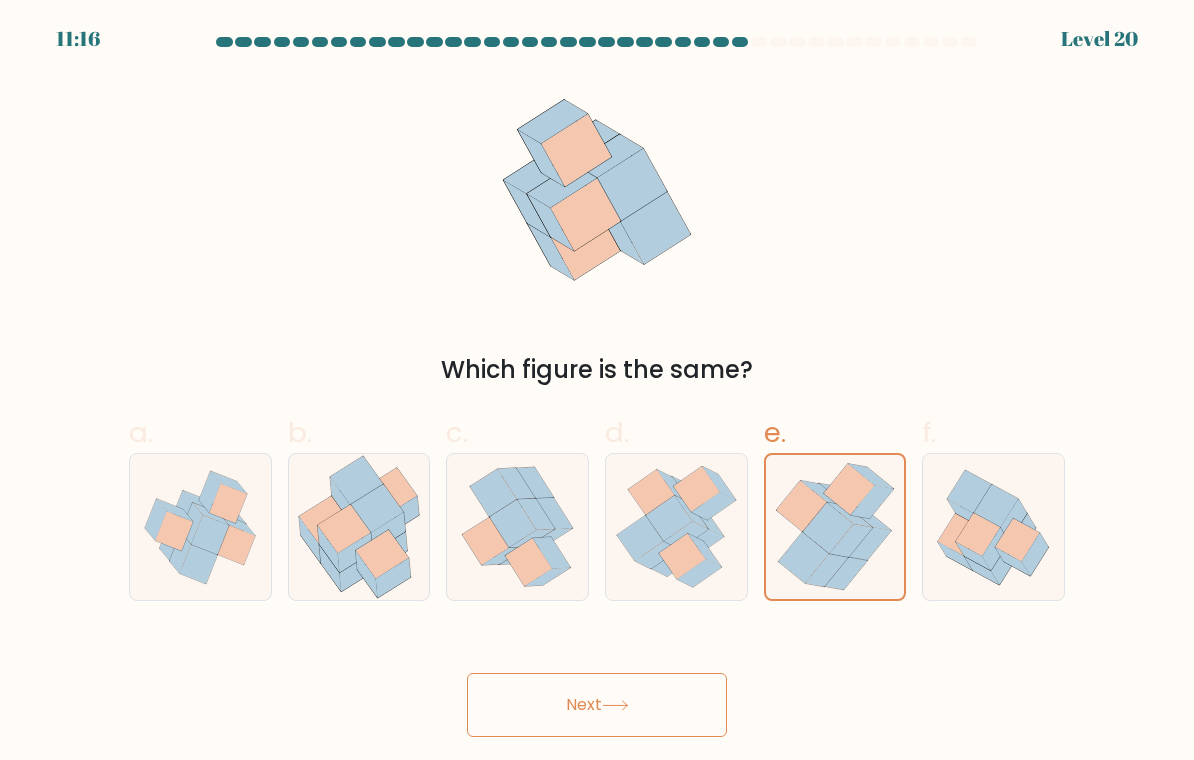 click on "Next" at bounding box center (597, 705) 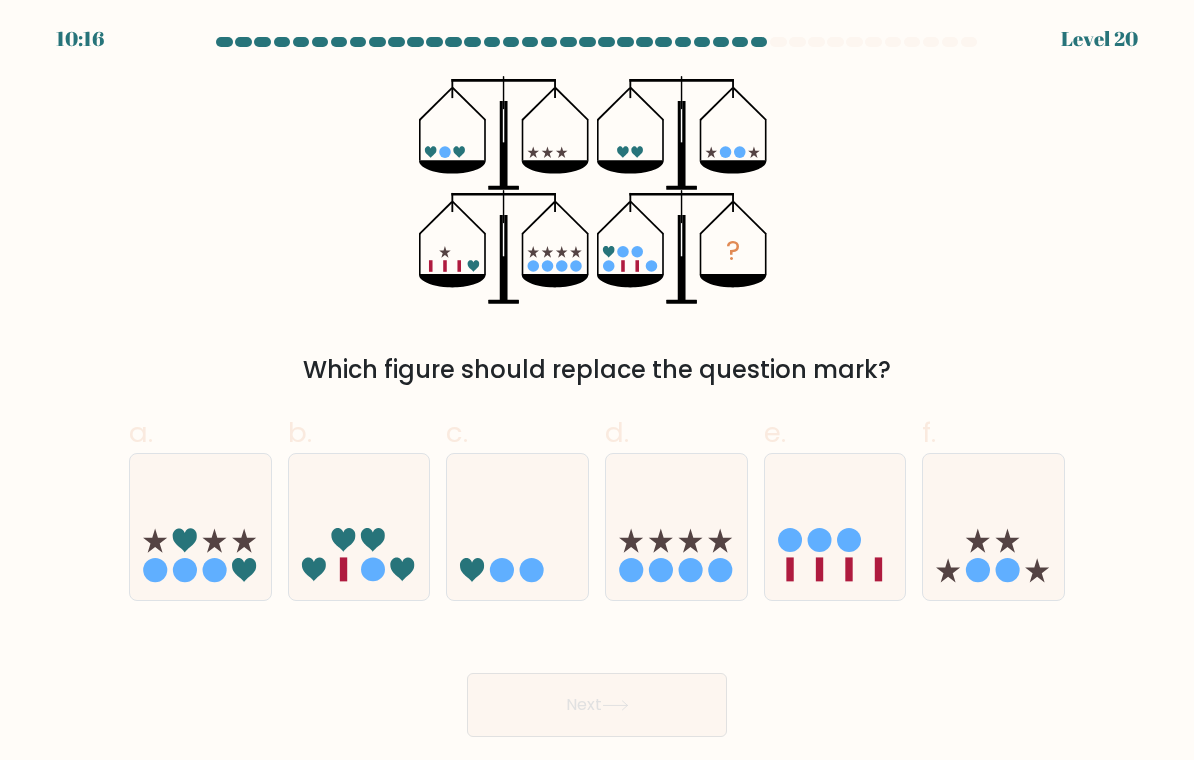 click 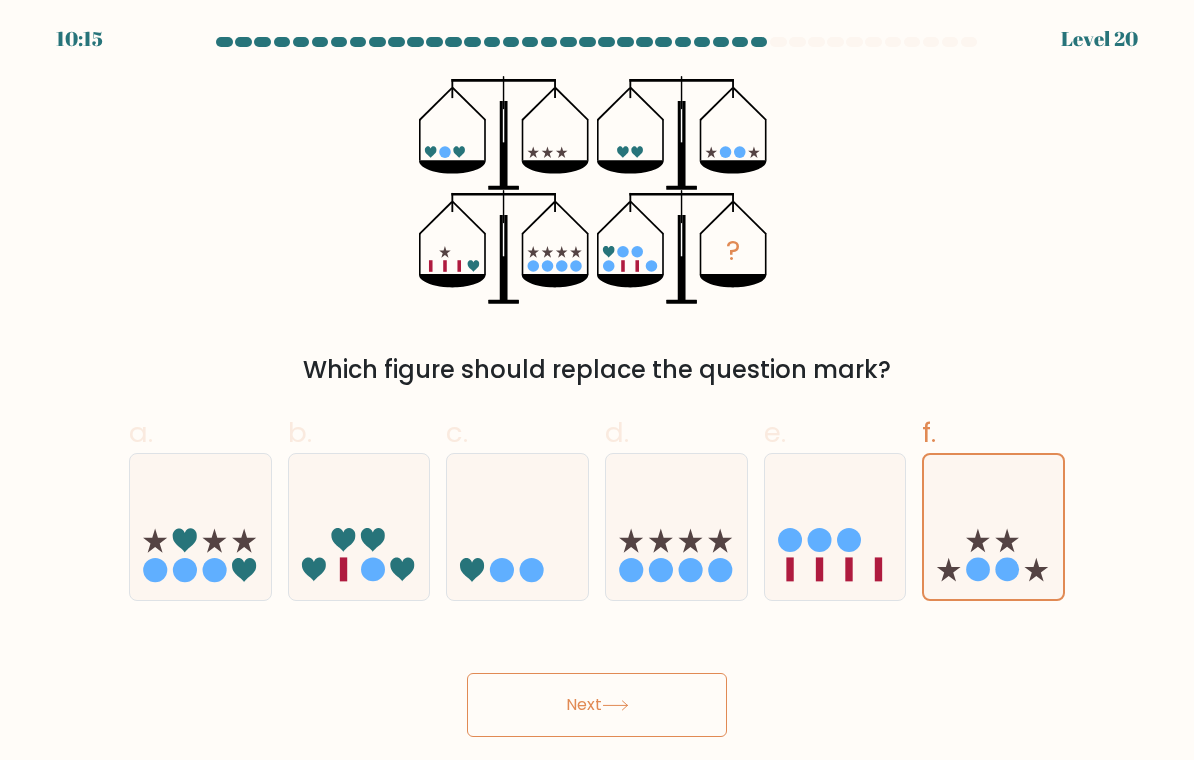 click on "Next" at bounding box center [597, 705] 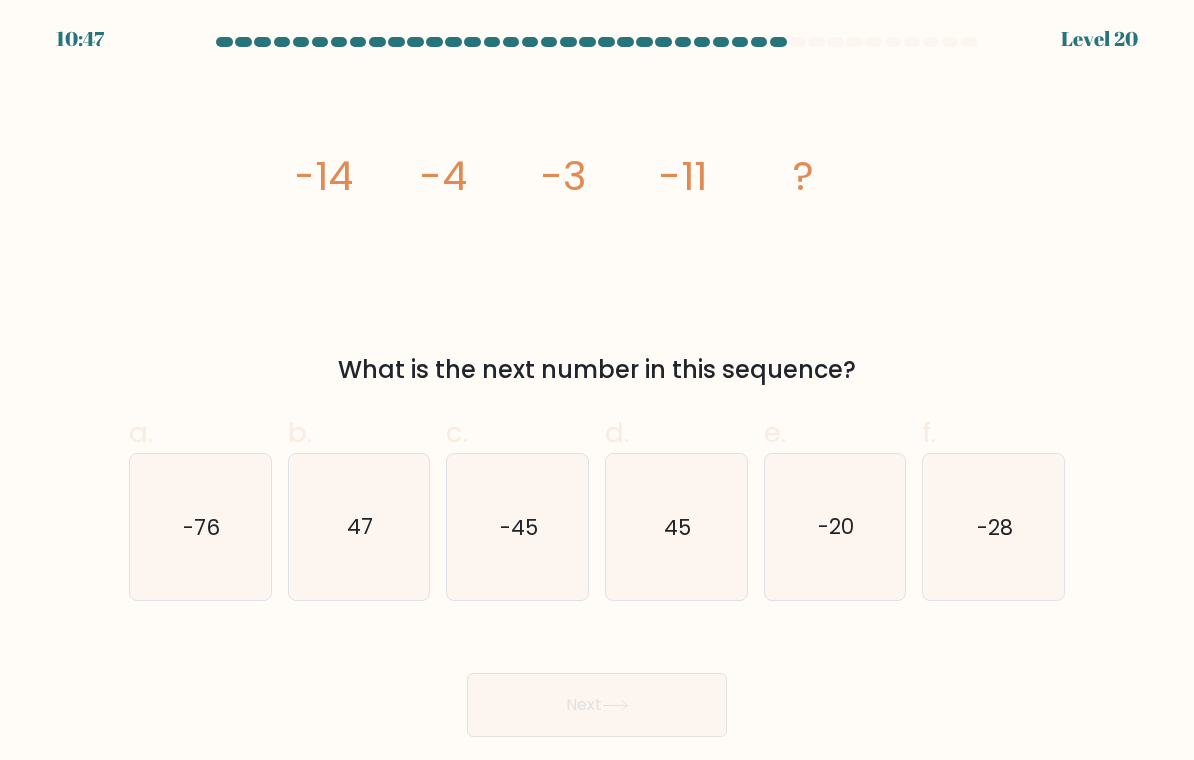 click on "-28" 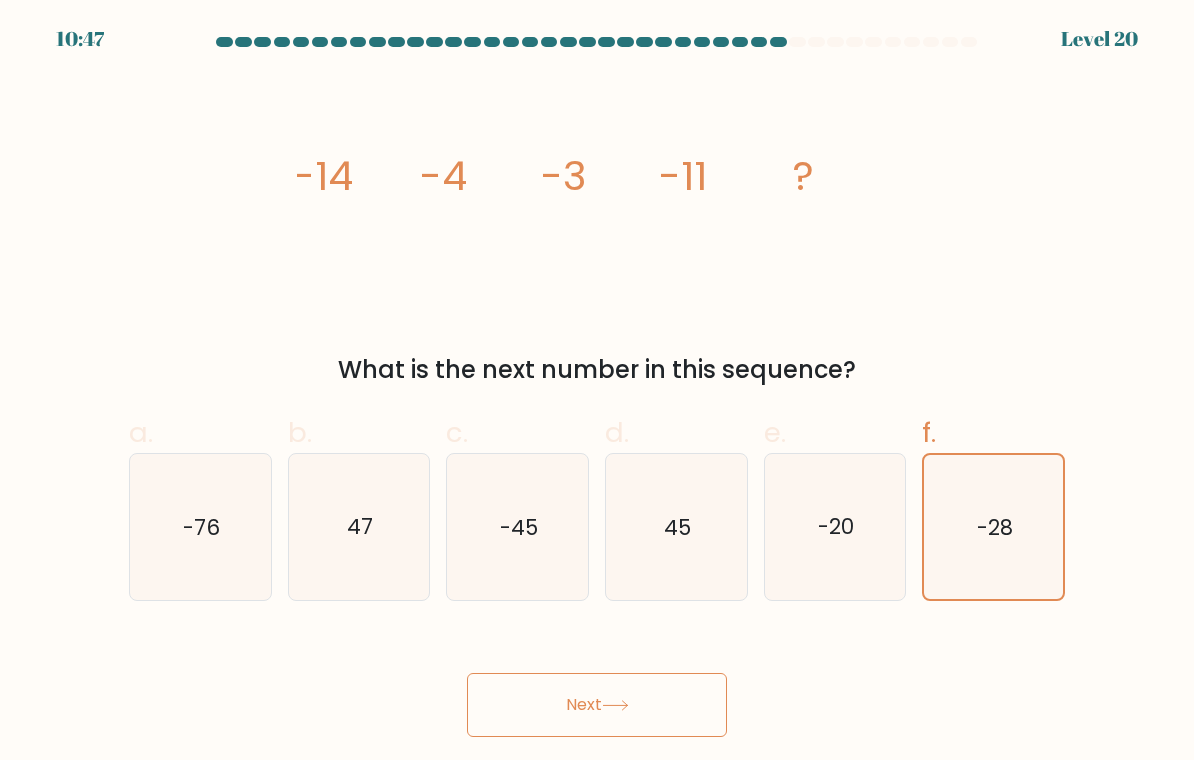 click on "Next" at bounding box center (597, 705) 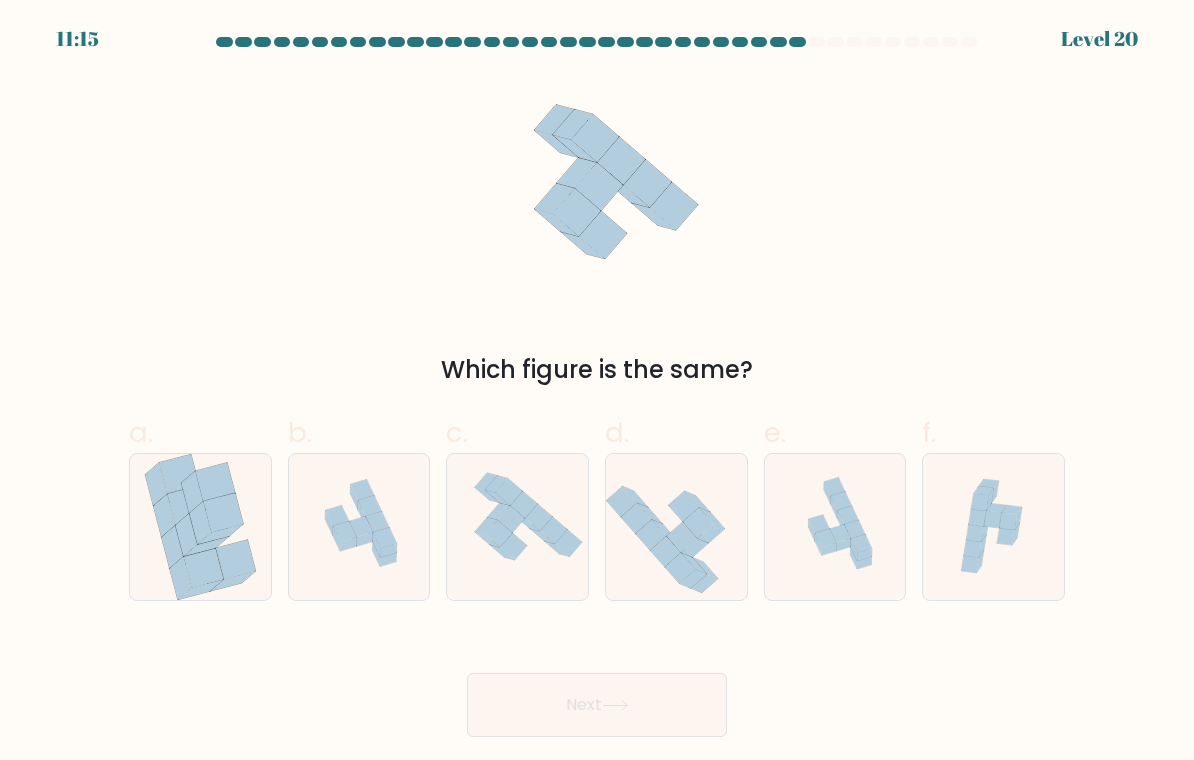 click 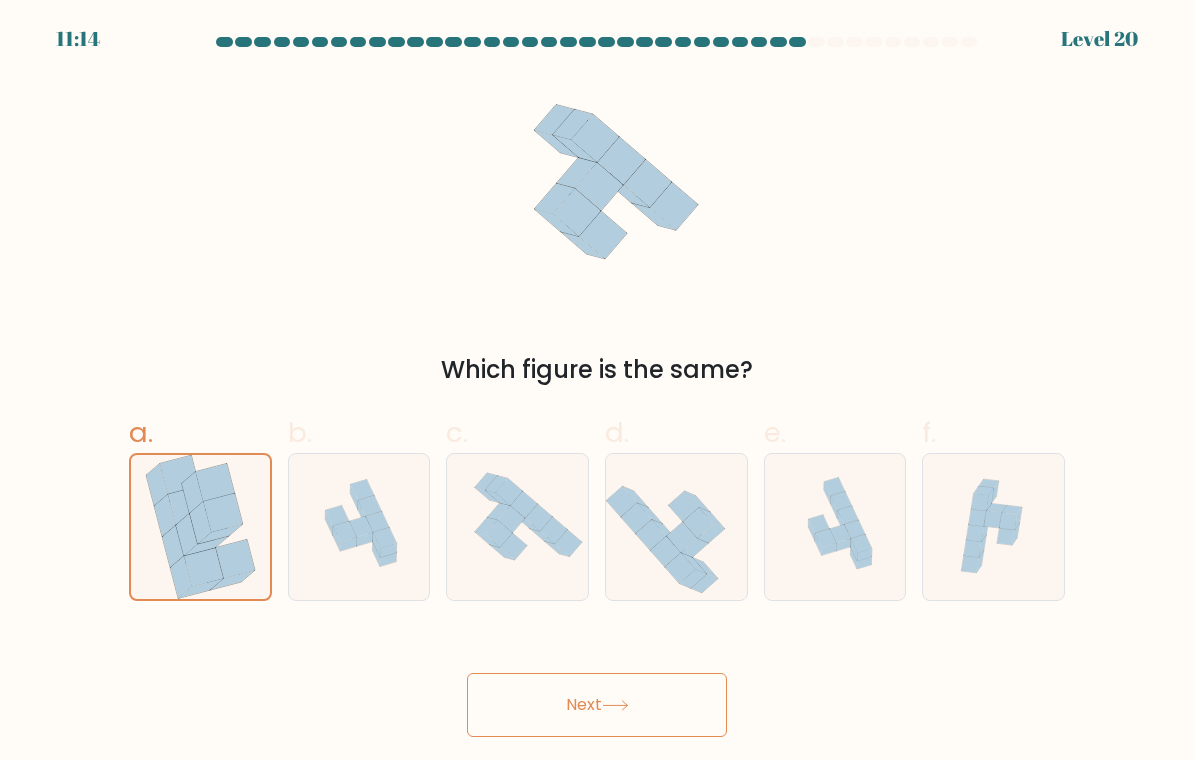 click on "Next" at bounding box center (597, 705) 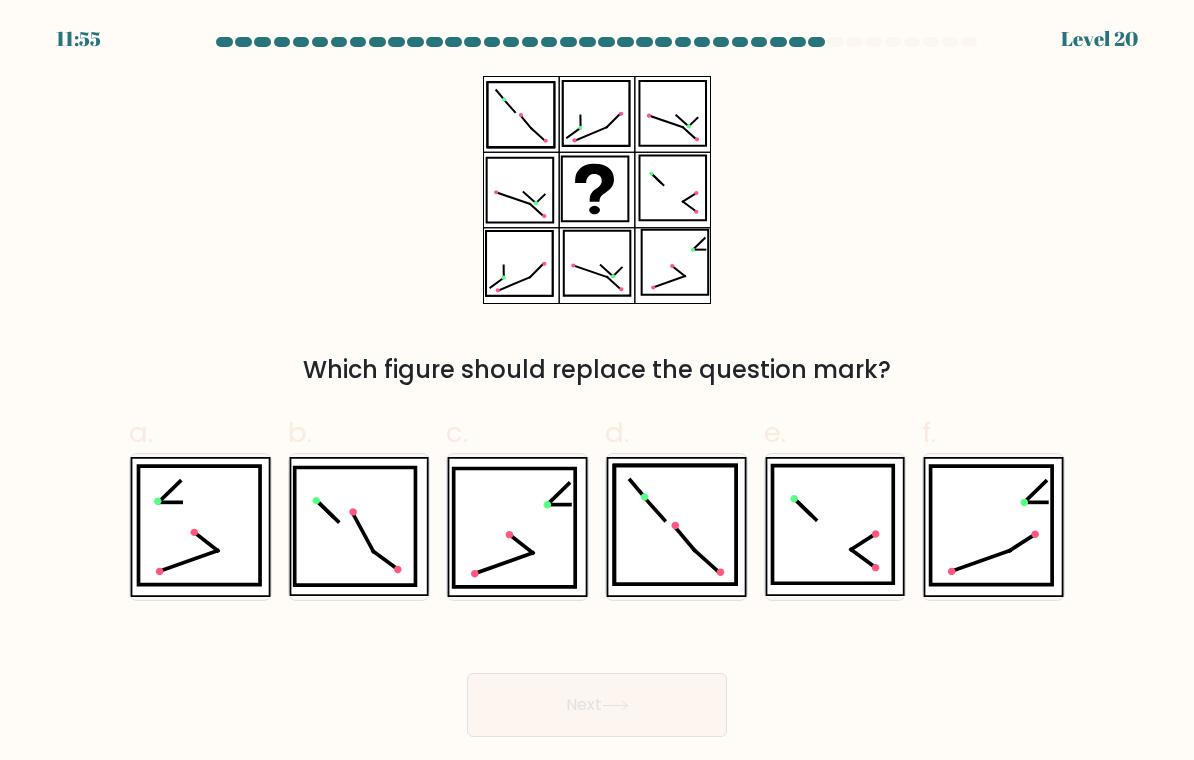 click 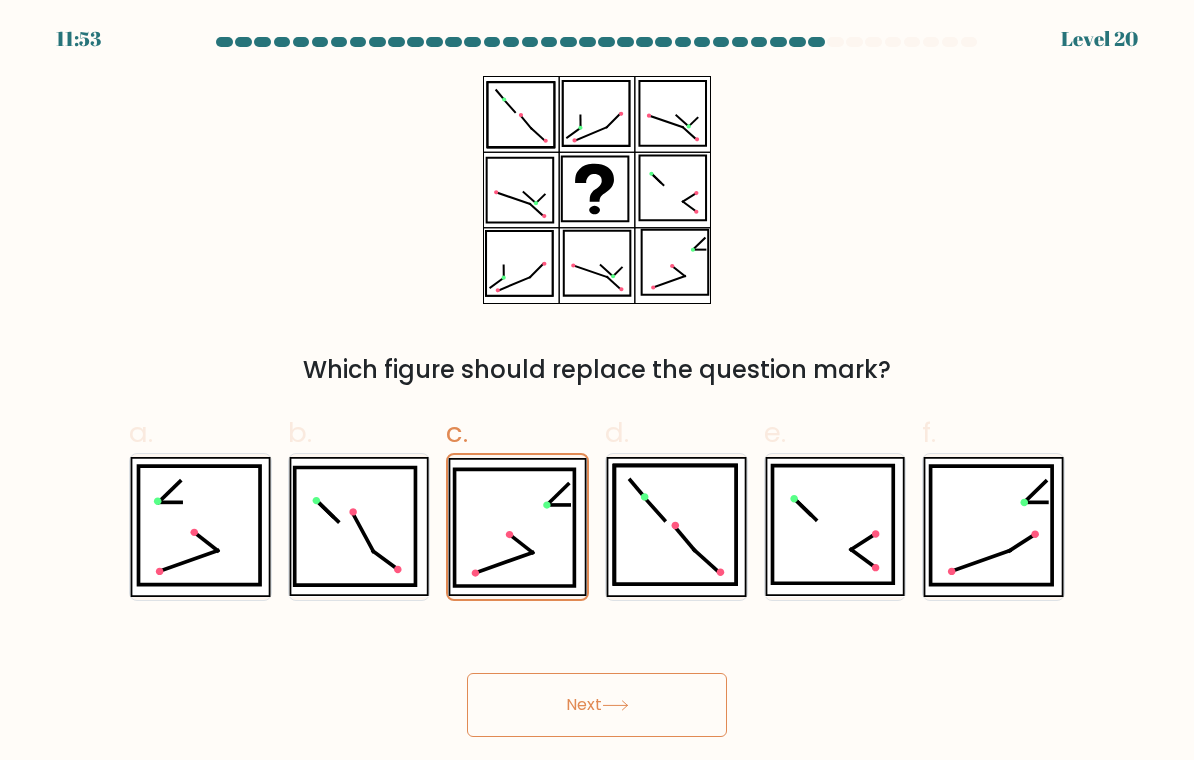 click on "Next" at bounding box center [597, 705] 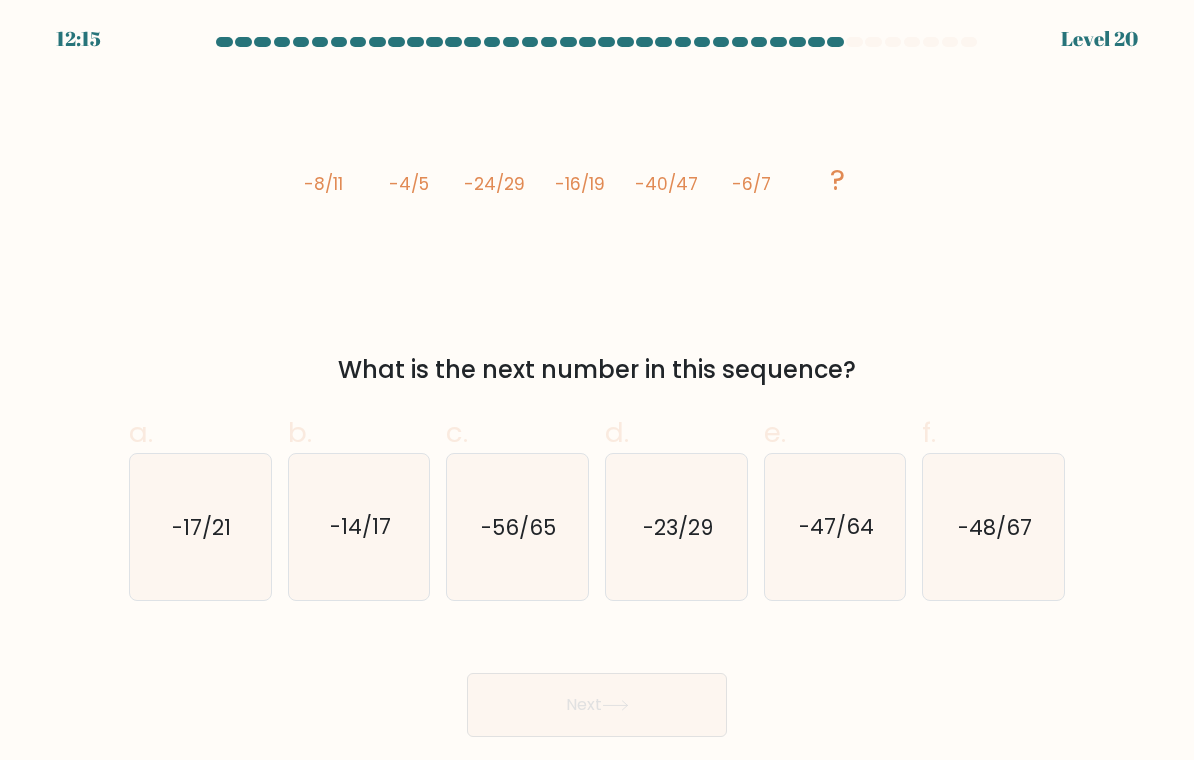 click on "-56/65" 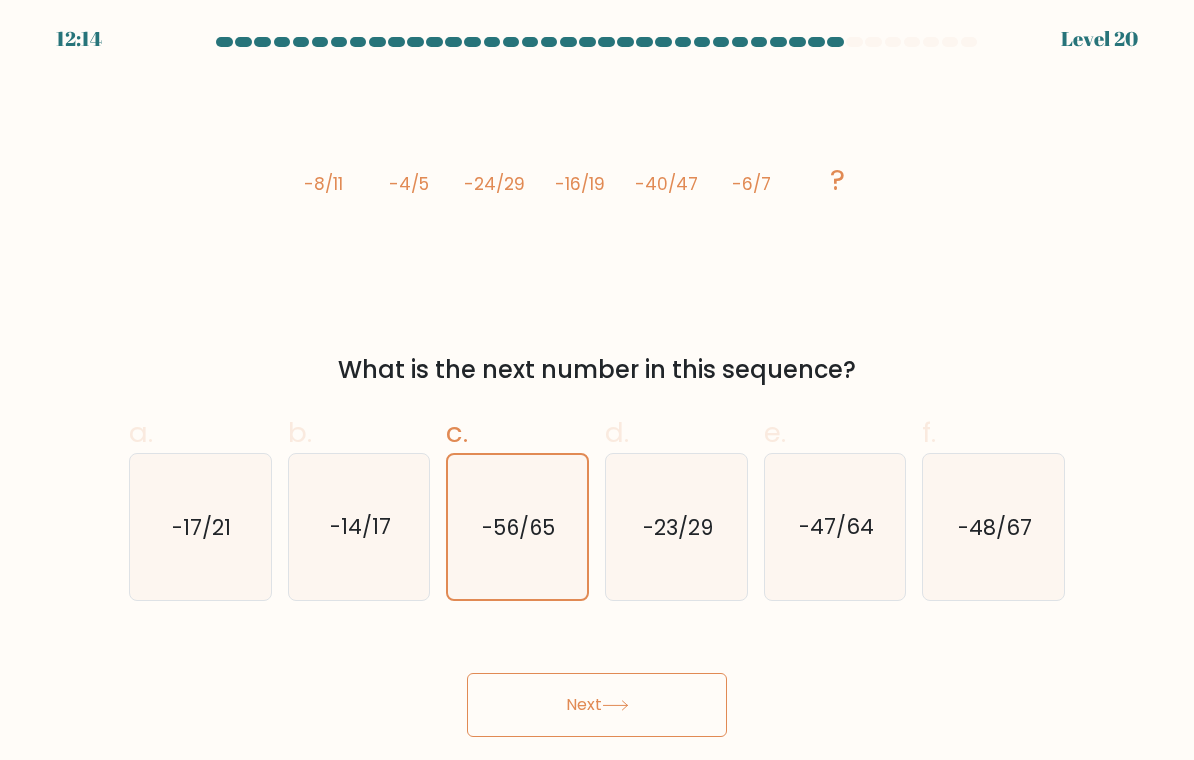 click on "Next" at bounding box center [597, 705] 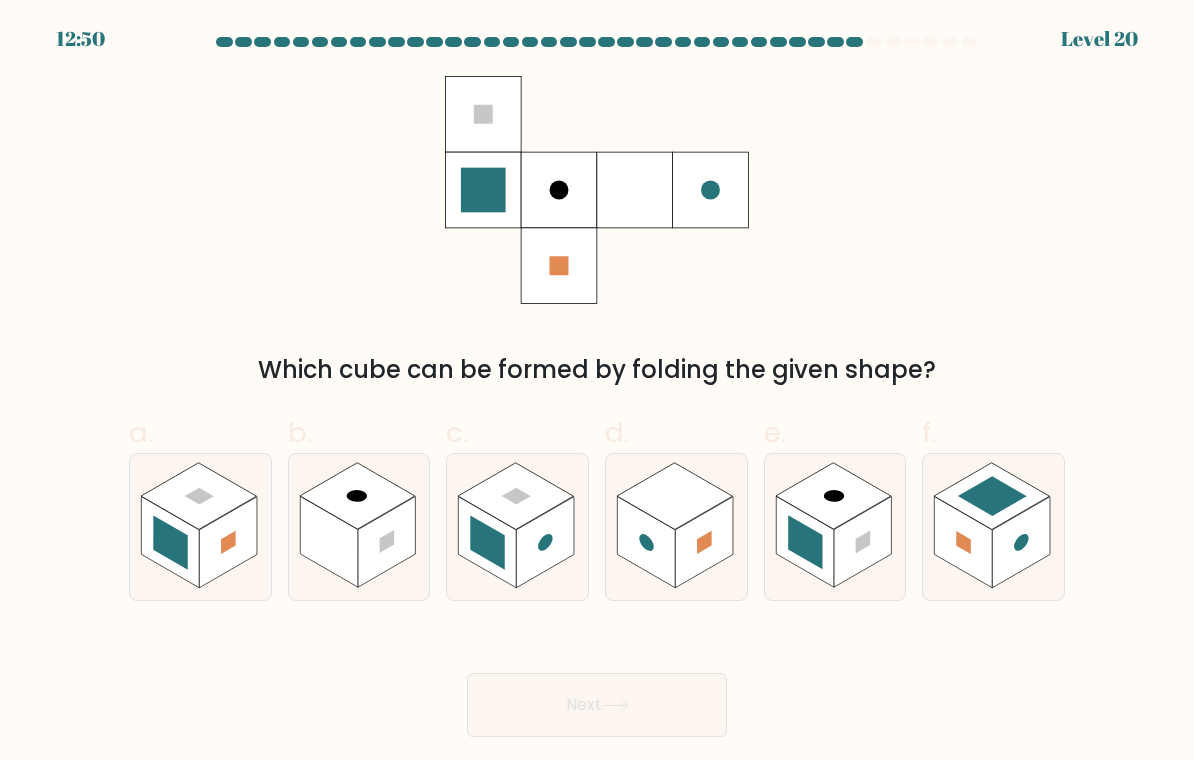 click 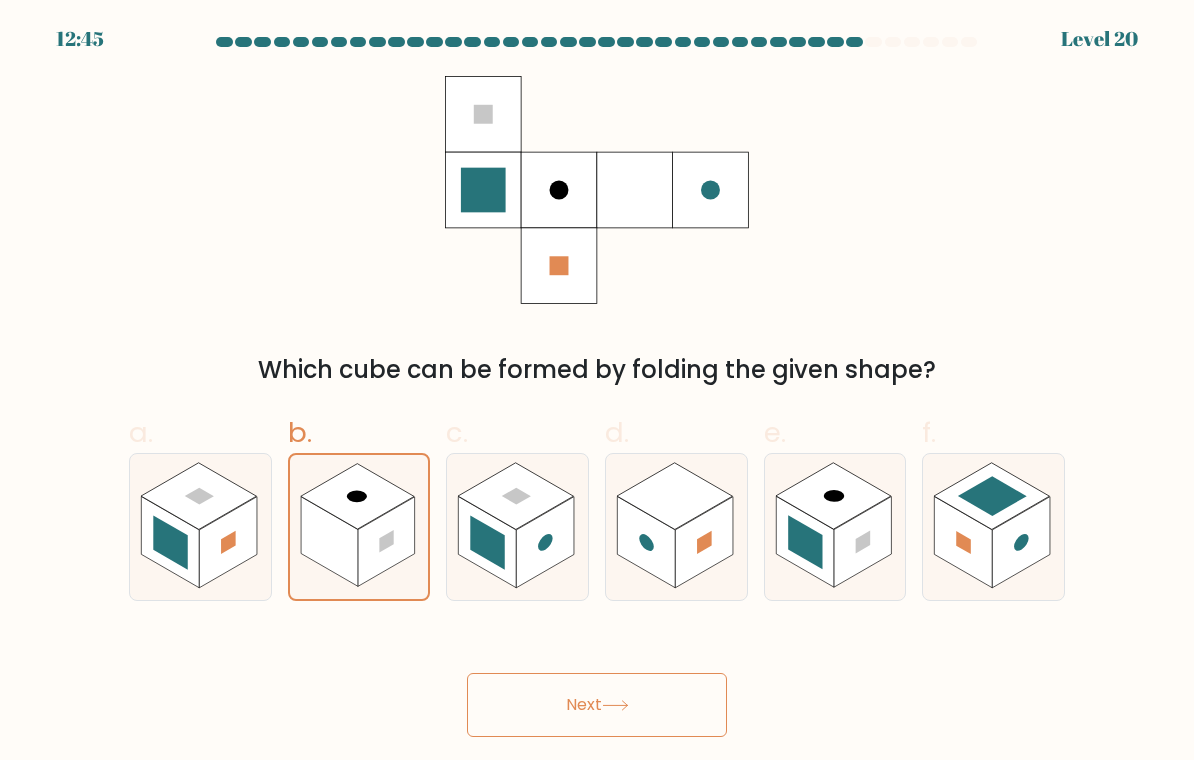 click on "Next" at bounding box center (597, 705) 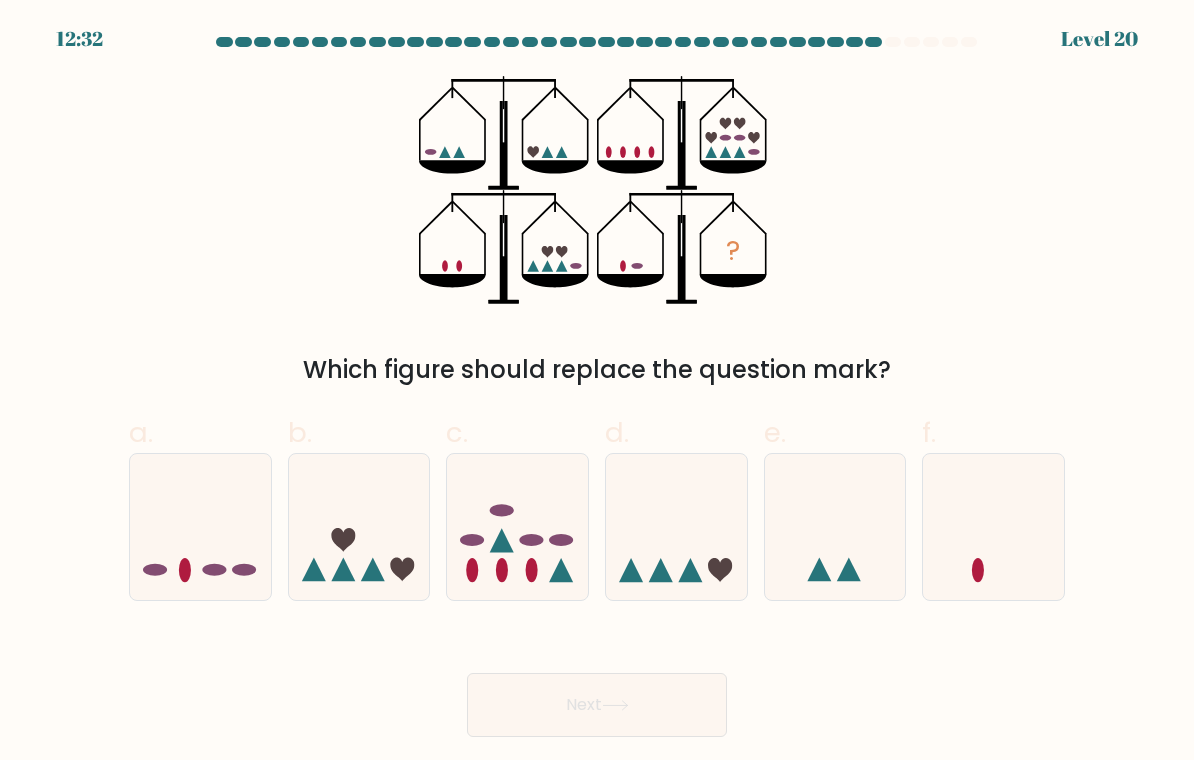 click 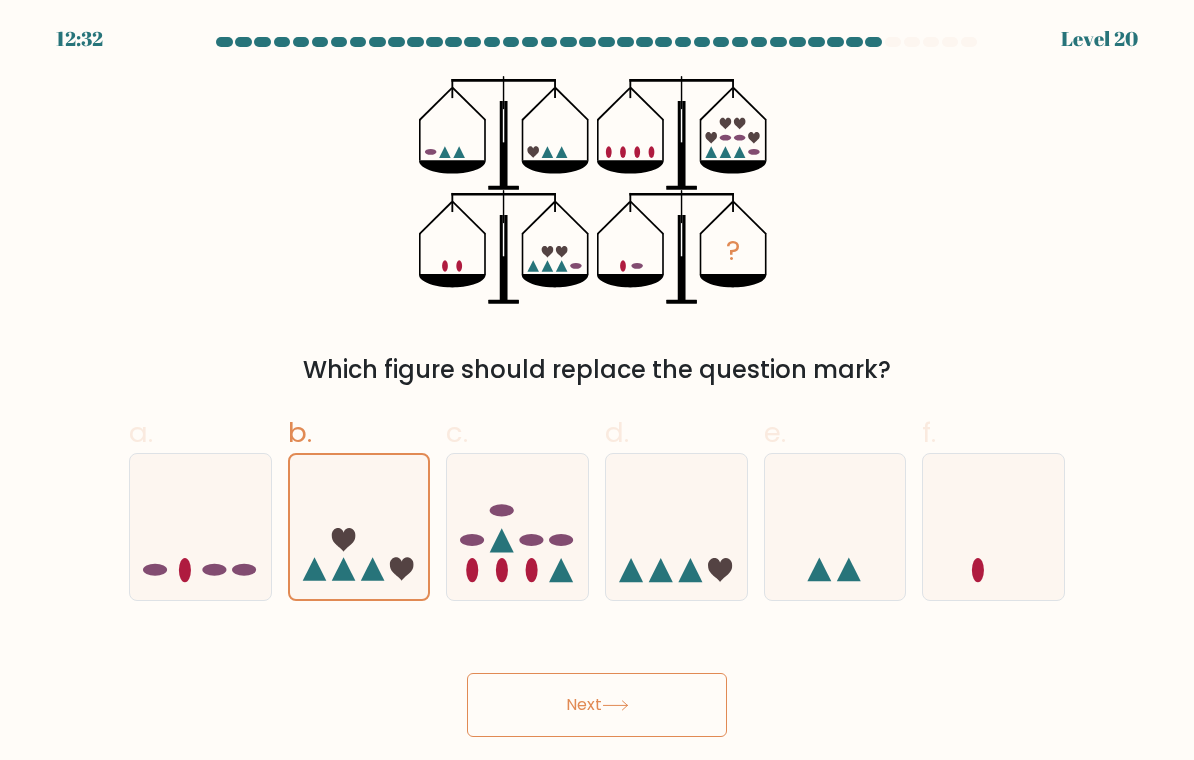 click on "Next" at bounding box center [597, 705] 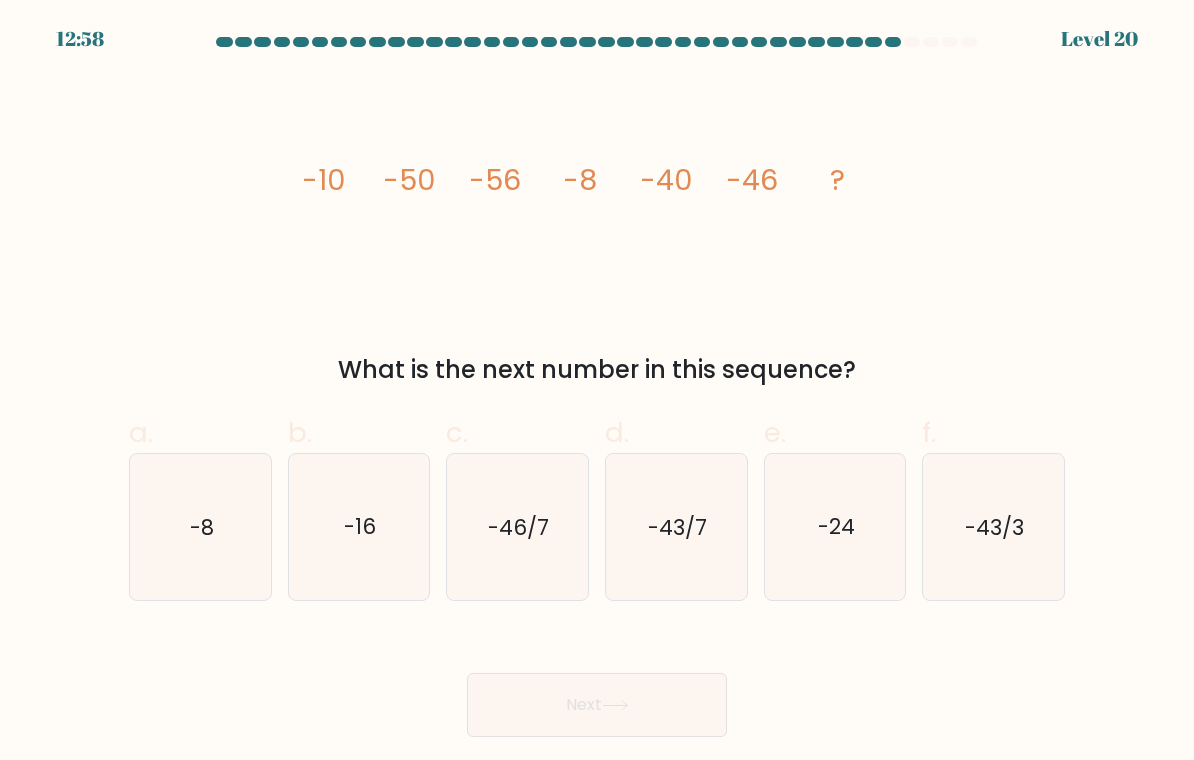 click on "-46/7" 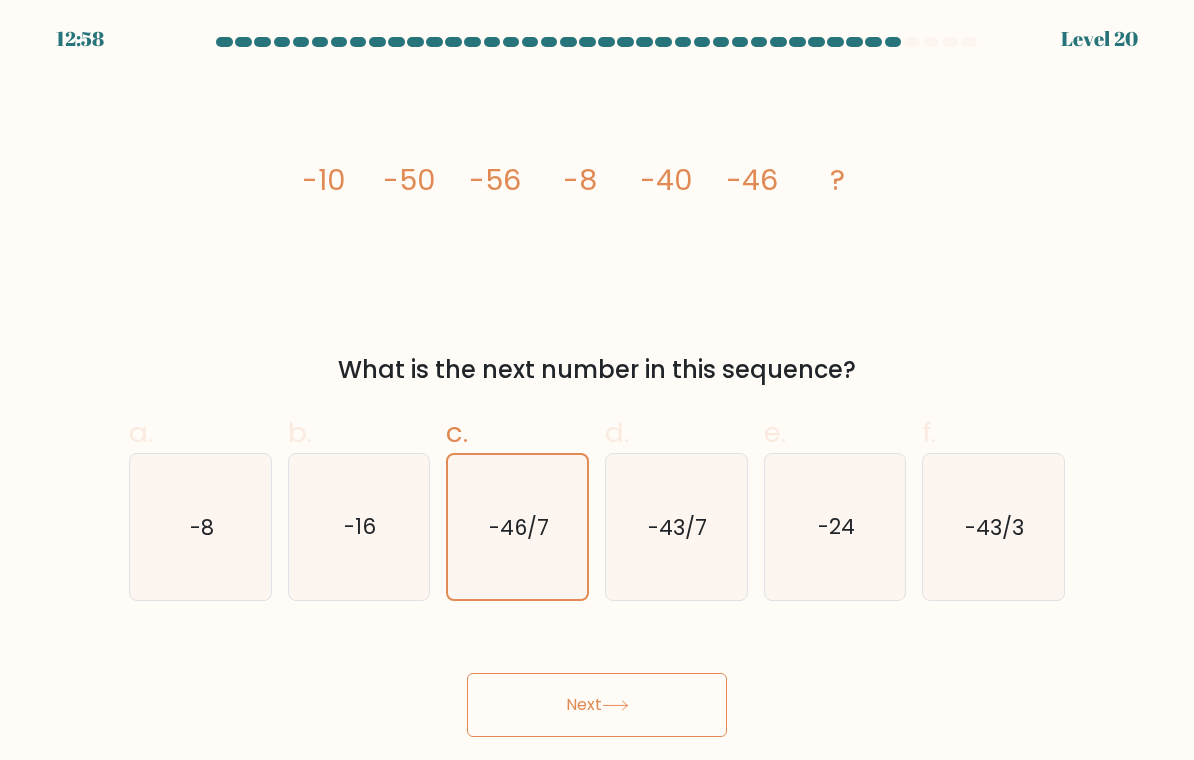 click on "Next" at bounding box center [597, 705] 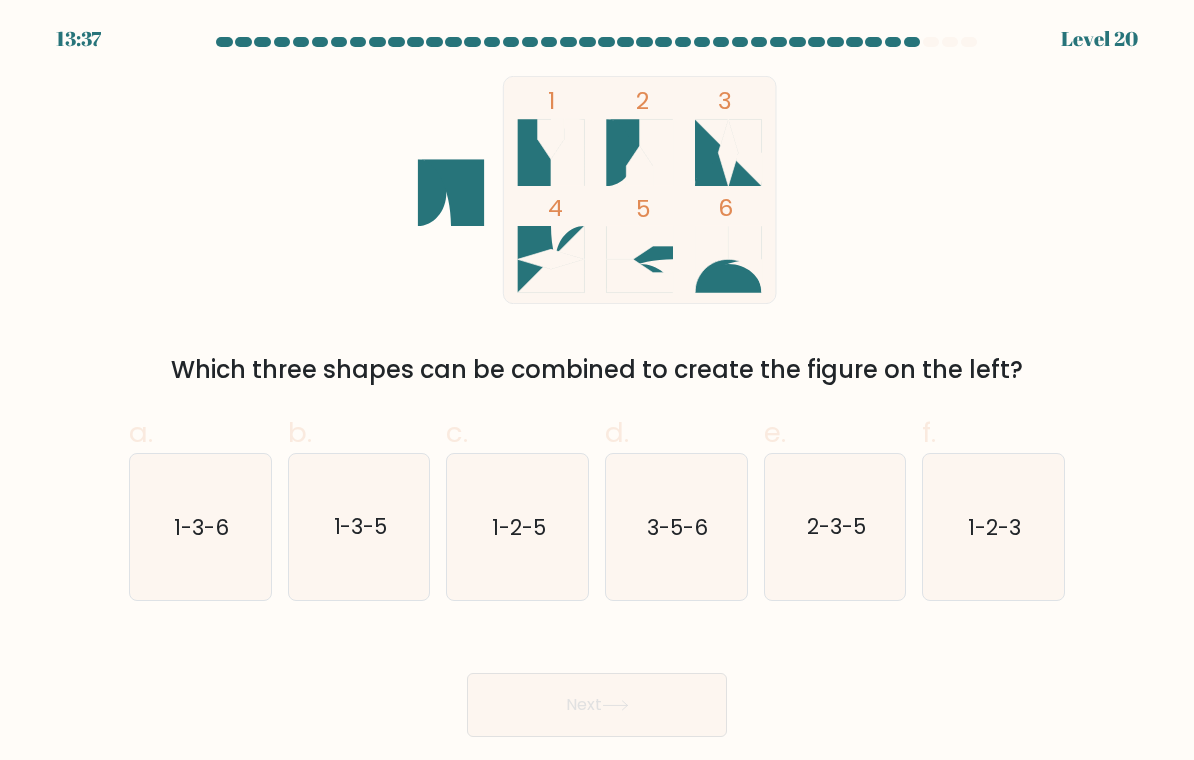 click on "1-2-5" 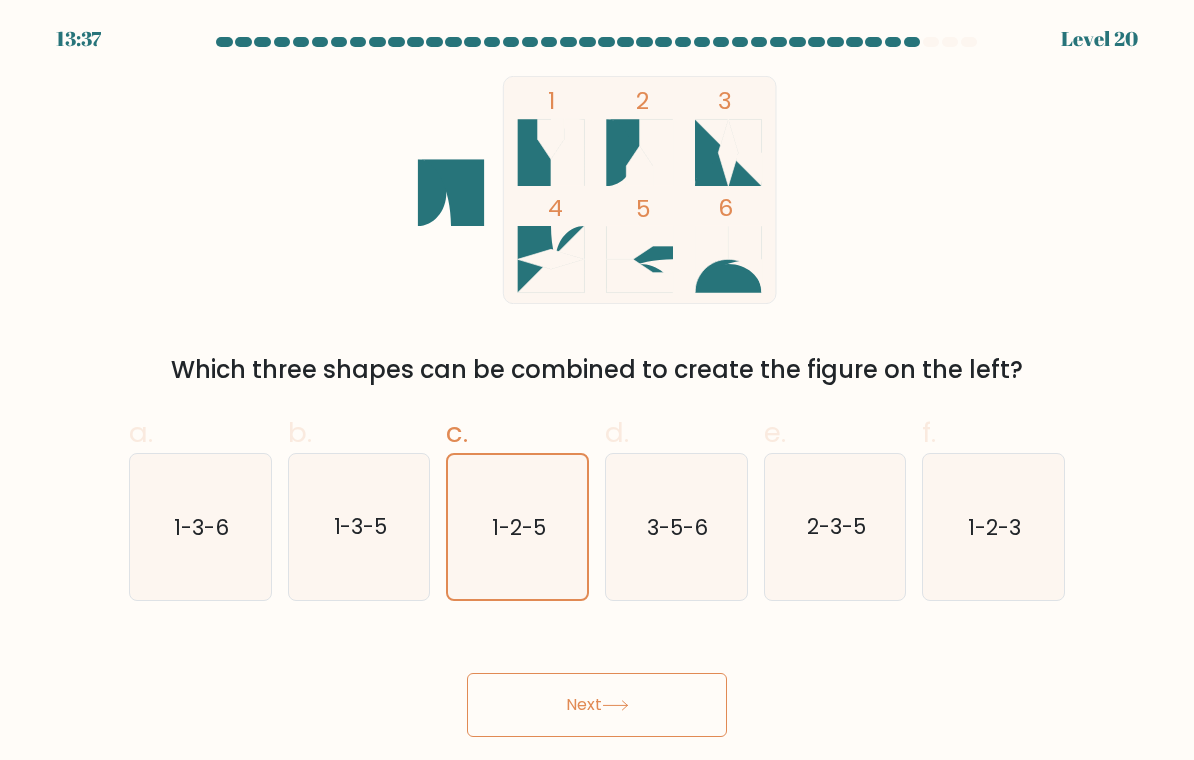 click on "Next" at bounding box center (597, 705) 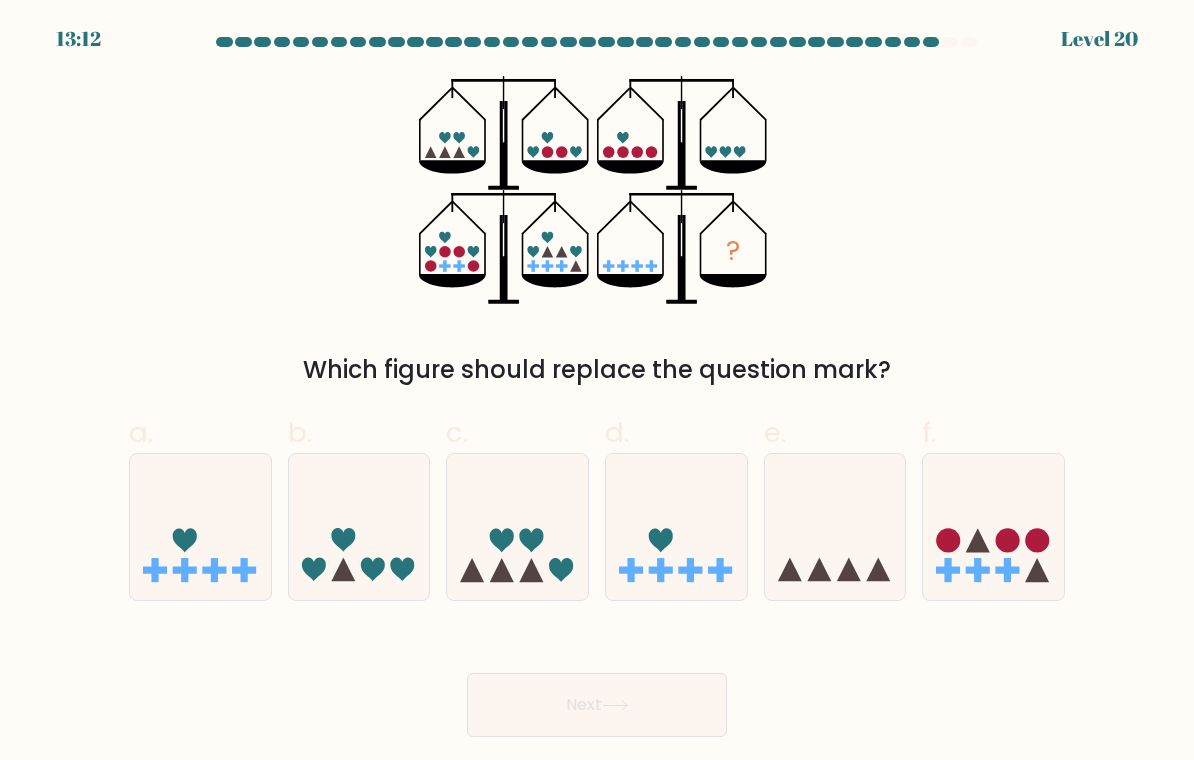 click 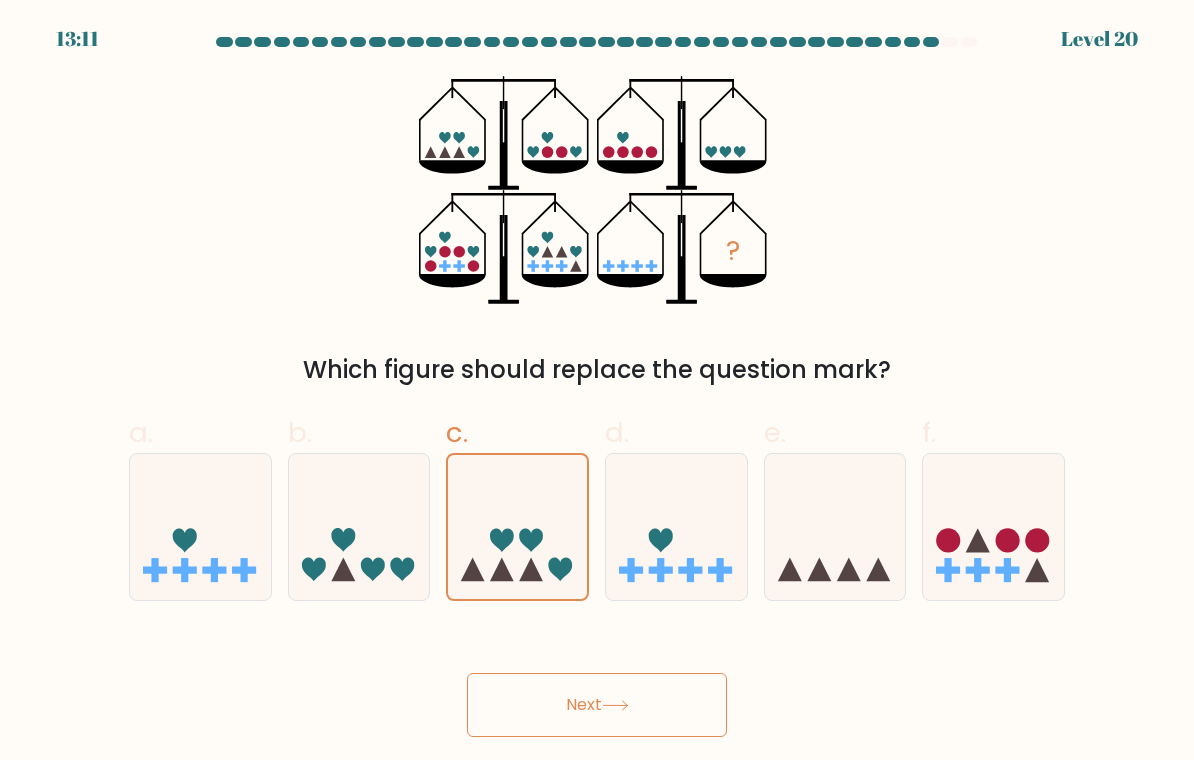 click on "Next" at bounding box center [597, 705] 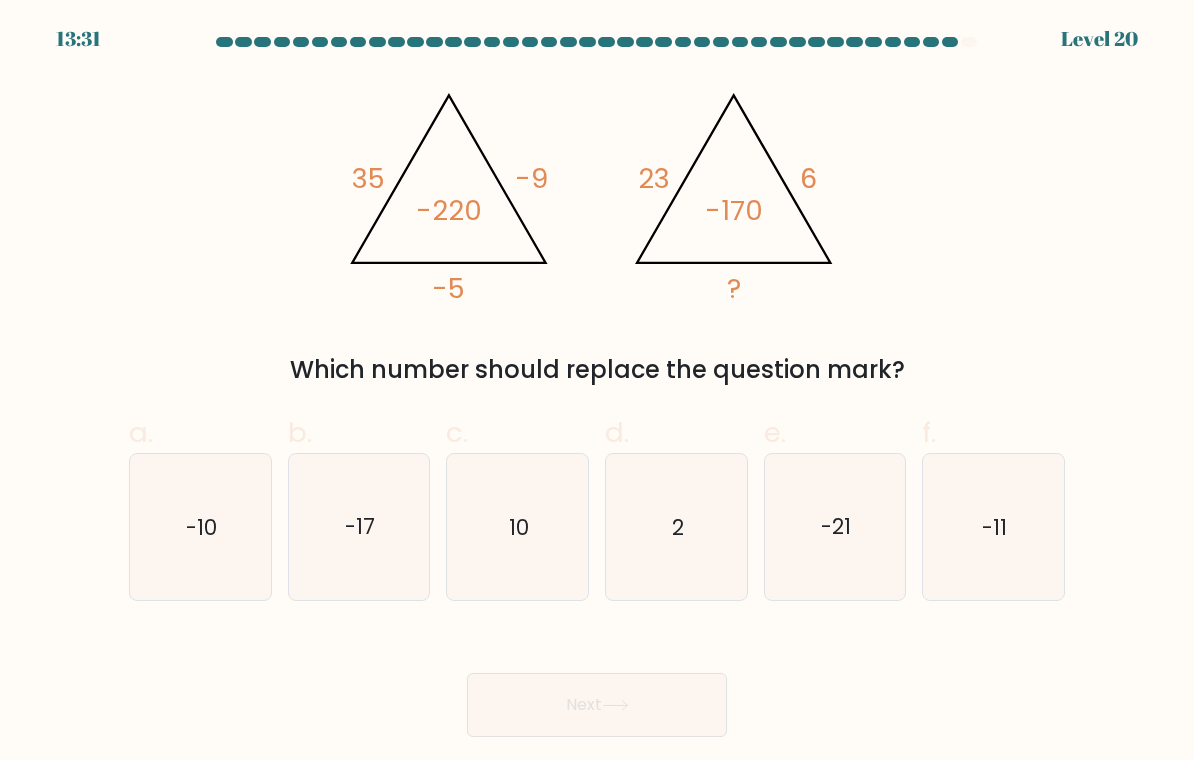 click on "-10" 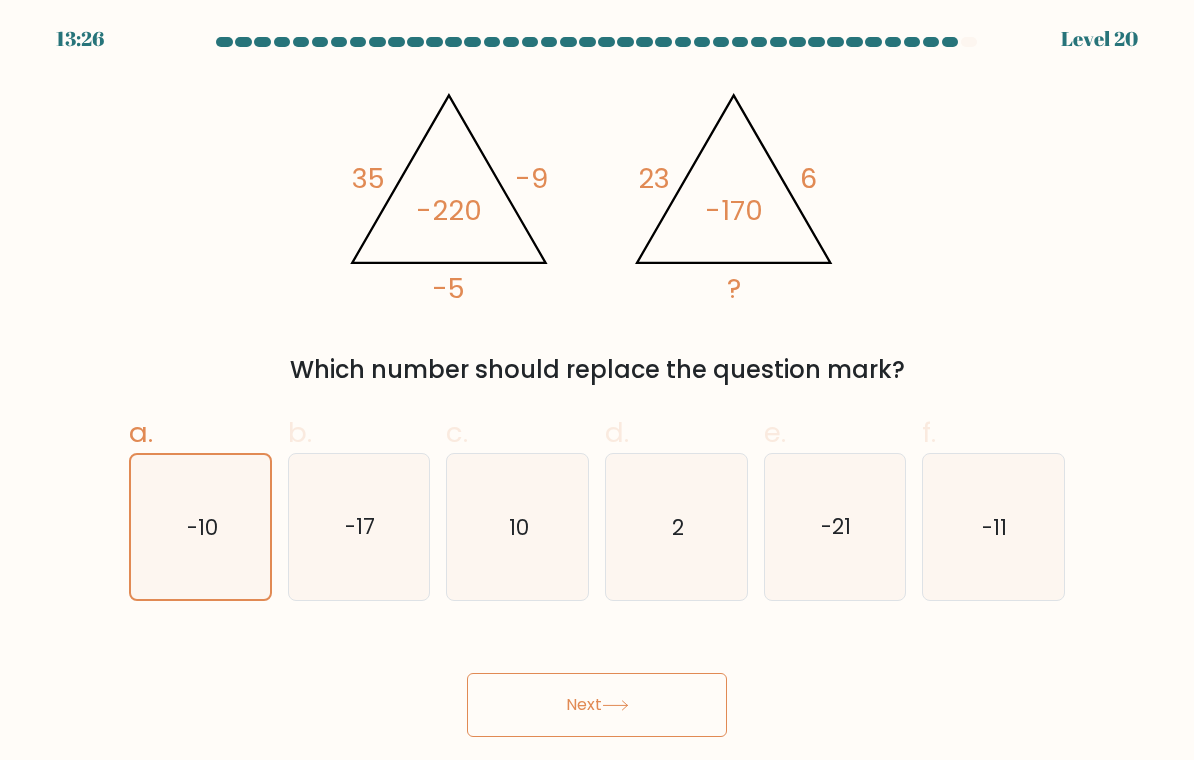 click on "Next" at bounding box center [597, 705] 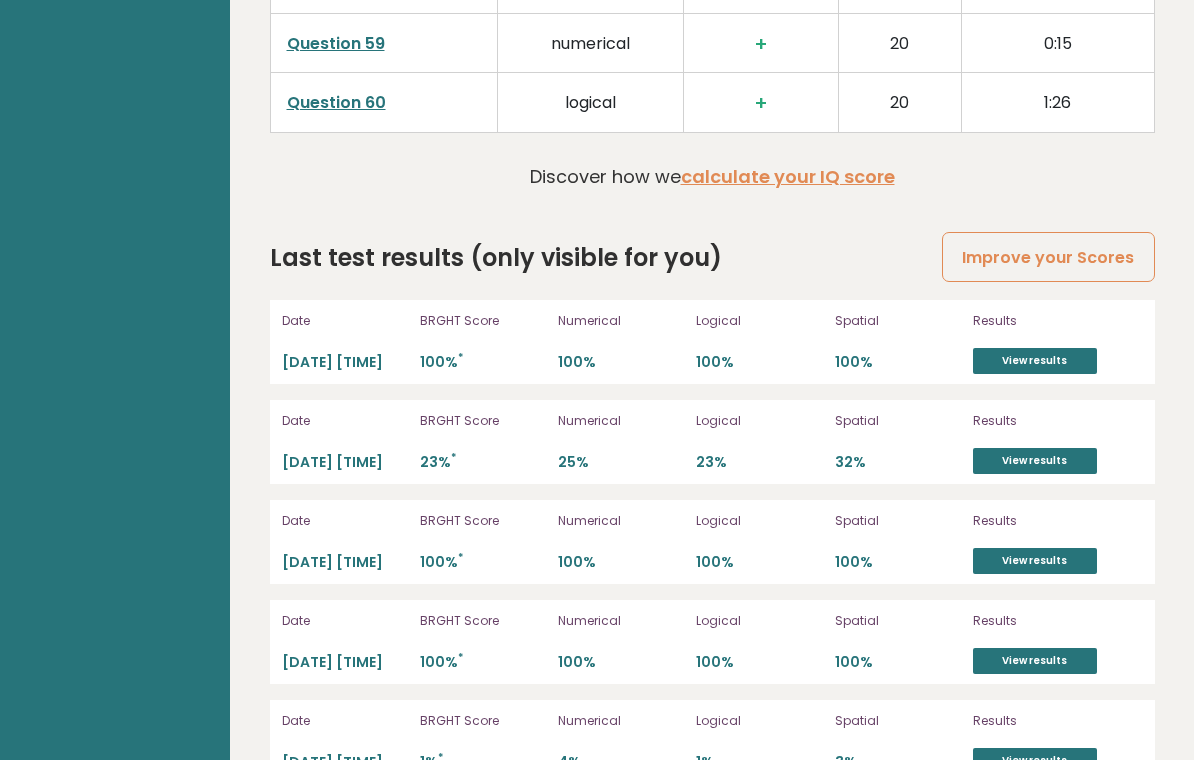 scroll, scrollTop: 6509, scrollLeft: 0, axis: vertical 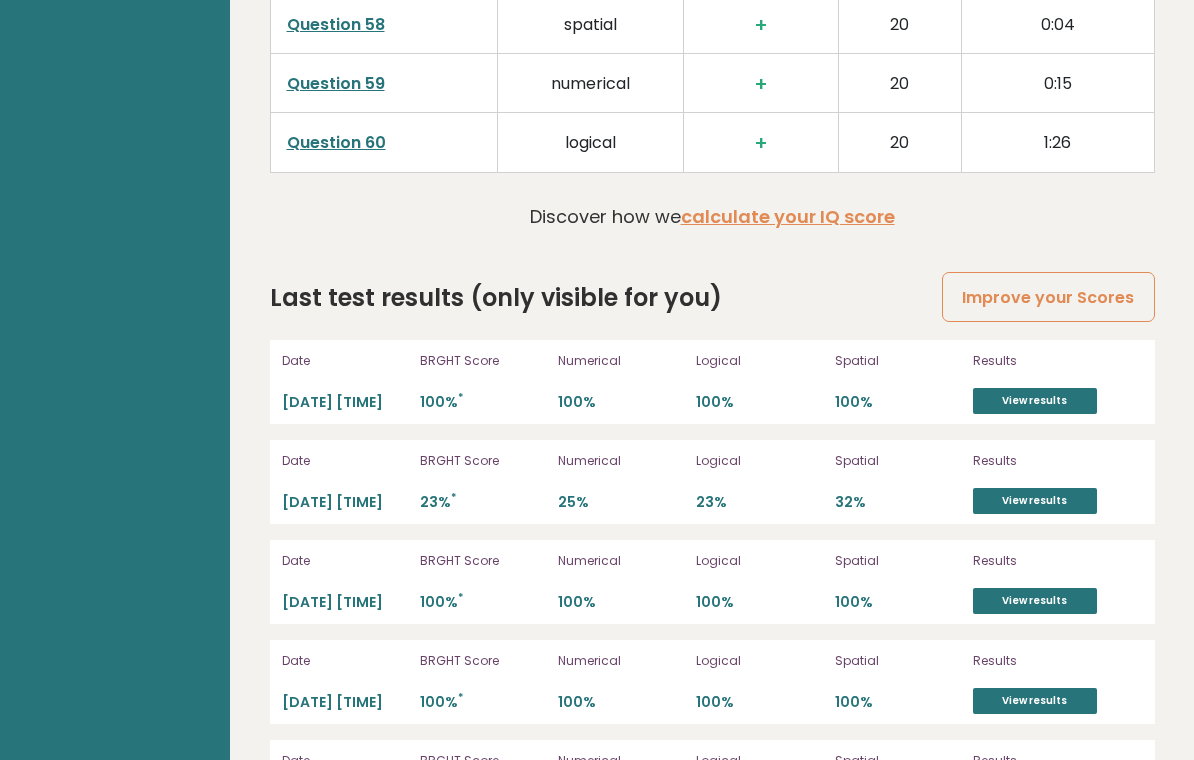 click on "View results" at bounding box center (1035, 401) 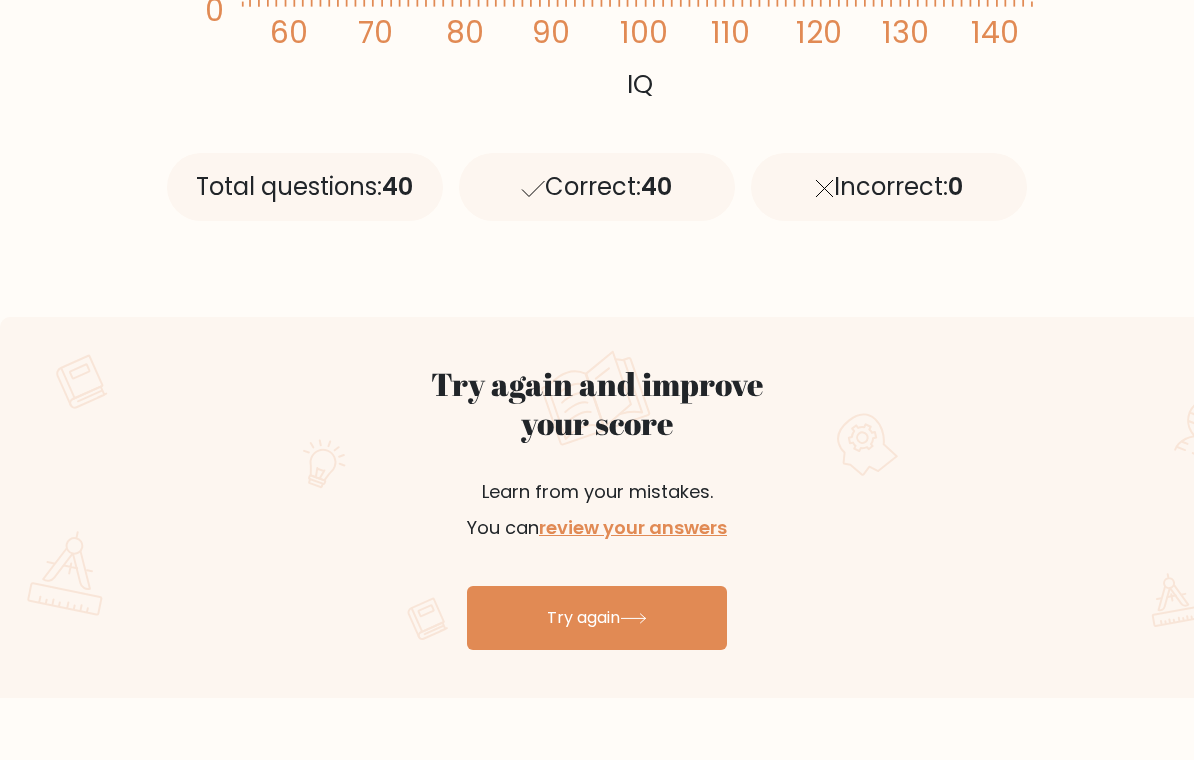 scroll, scrollTop: 825, scrollLeft: 0, axis: vertical 